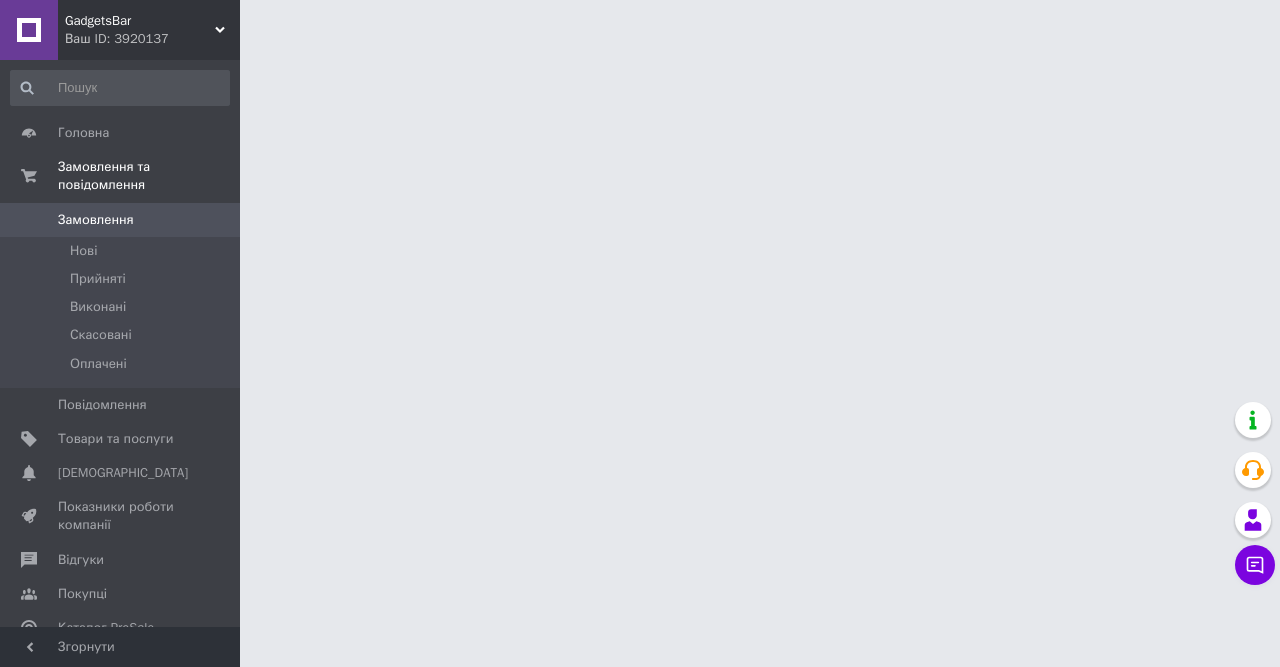 scroll, scrollTop: 0, scrollLeft: 0, axis: both 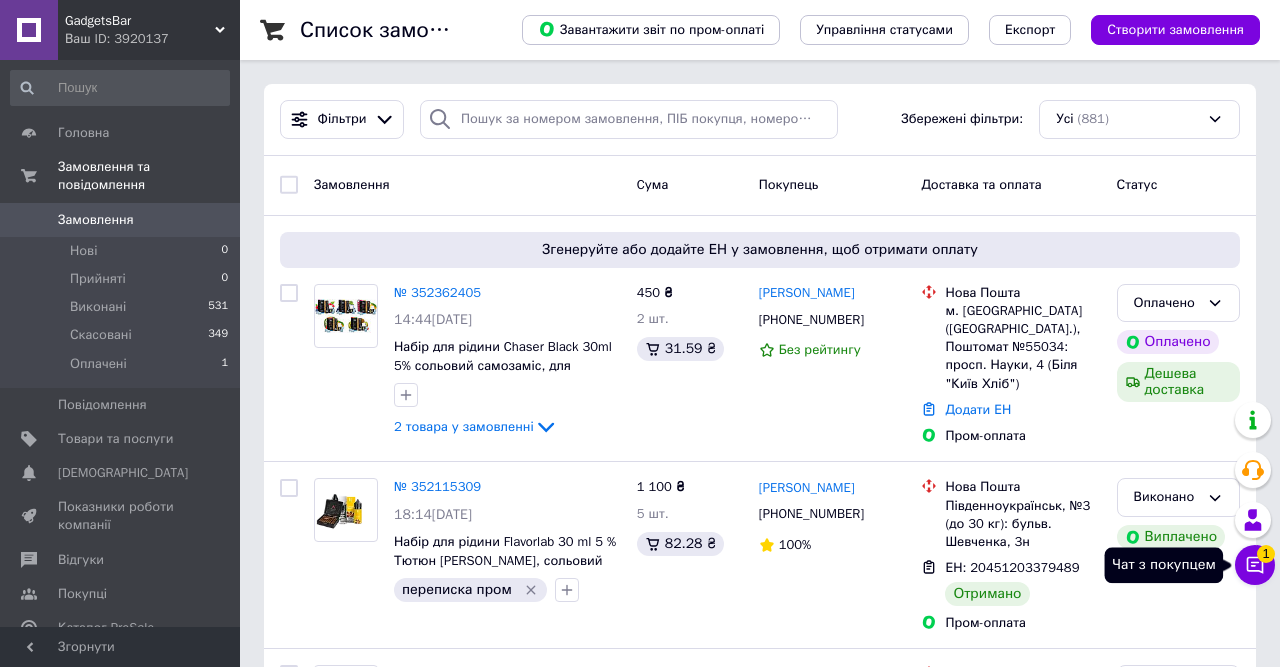 click 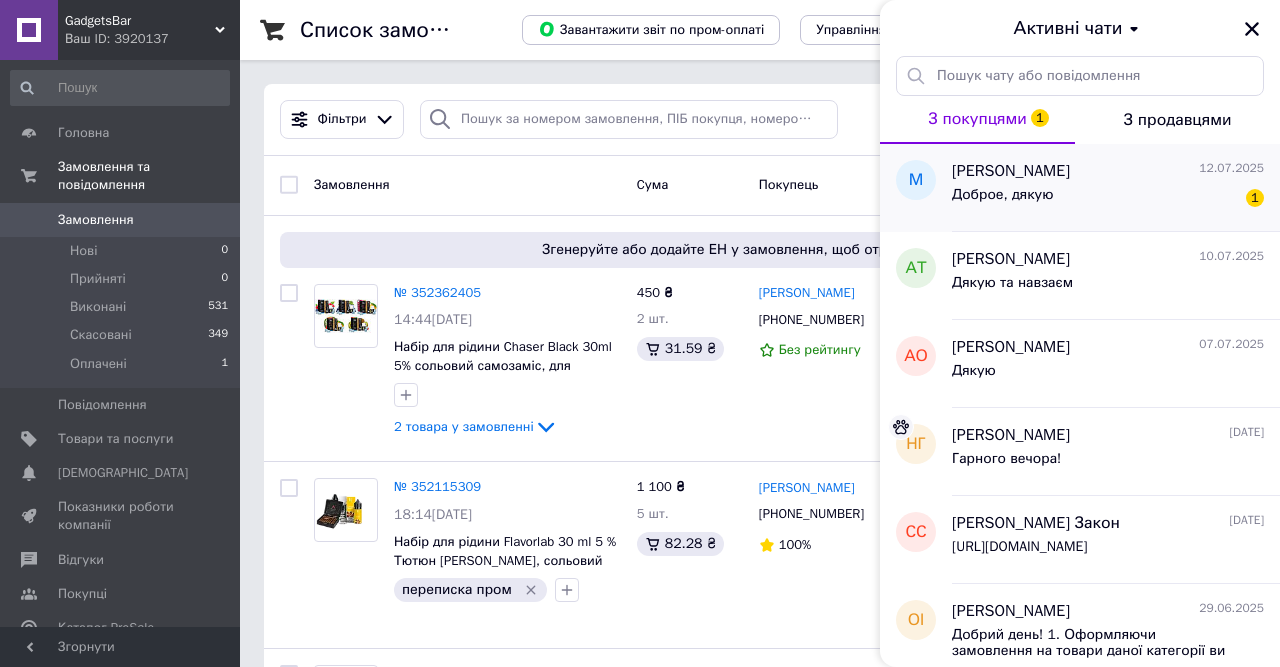 click on "Доброе, дякую" at bounding box center [1002, 195] 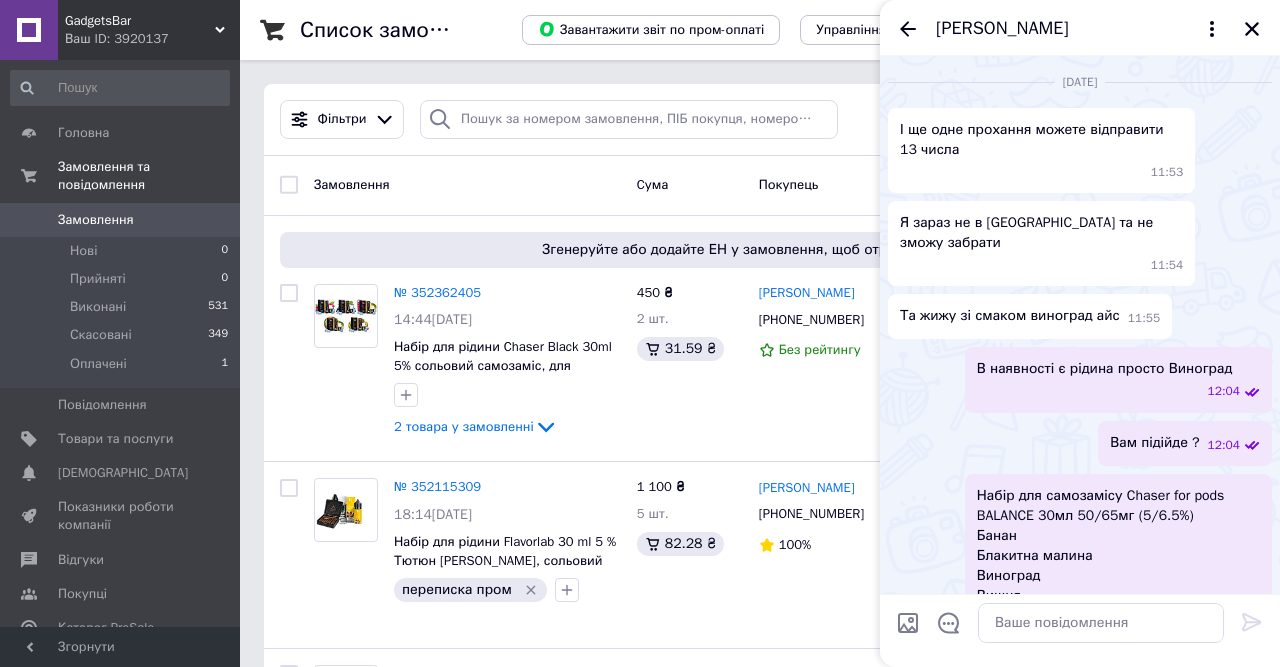 scroll, scrollTop: 3000, scrollLeft: 0, axis: vertical 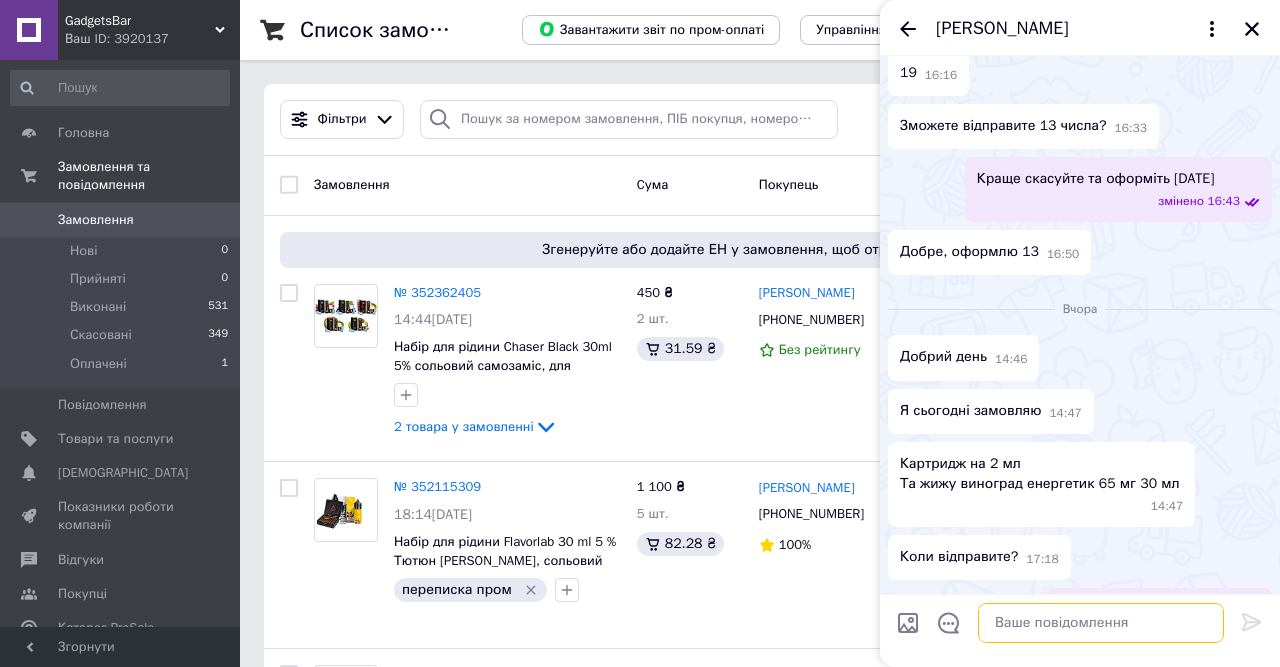 click at bounding box center (1101, 623) 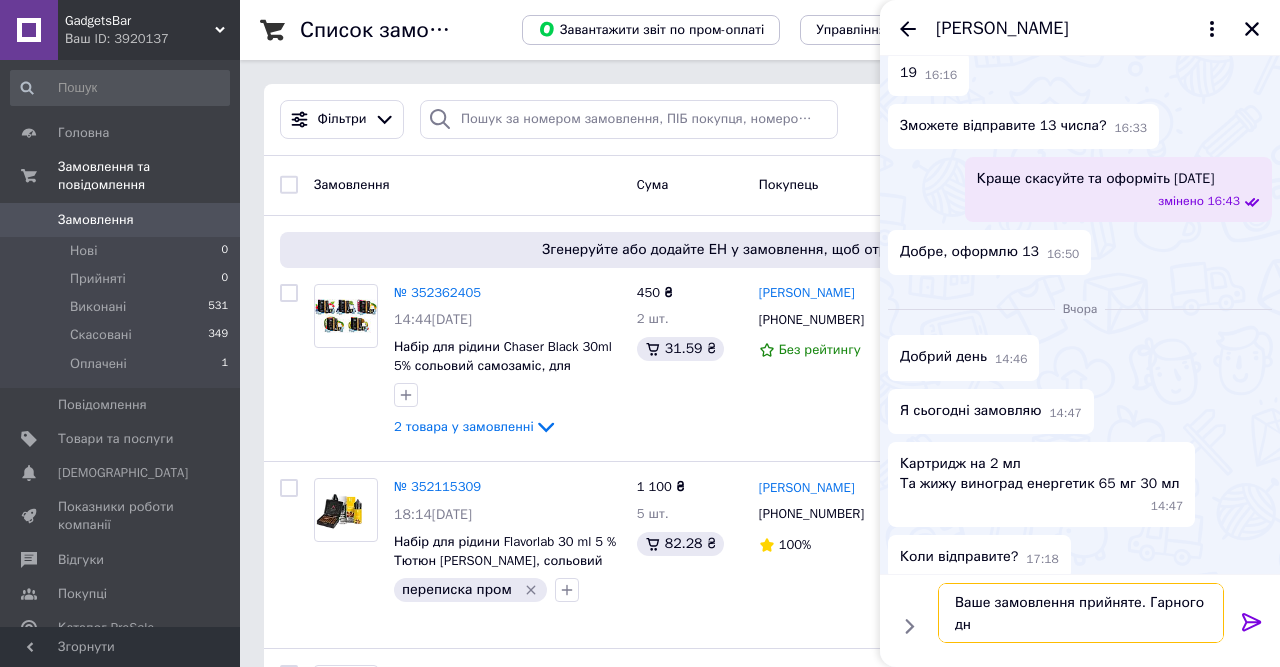 type on "Ваше замовлення прийняте. Гарного дня" 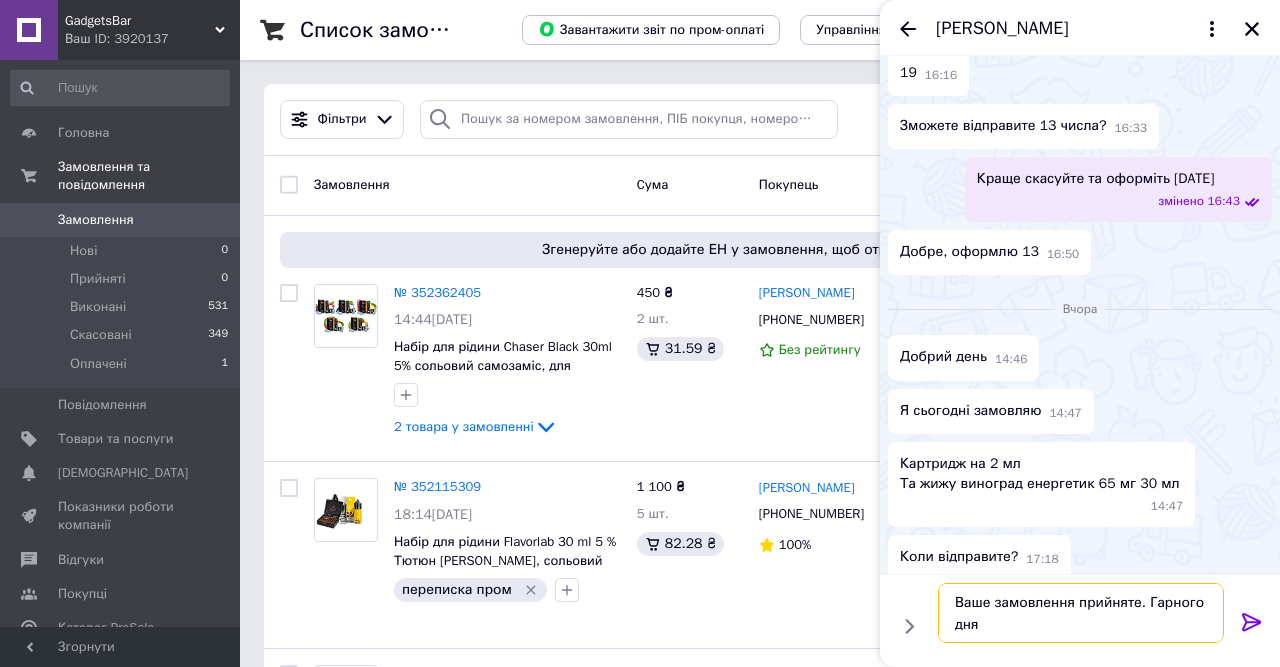 type 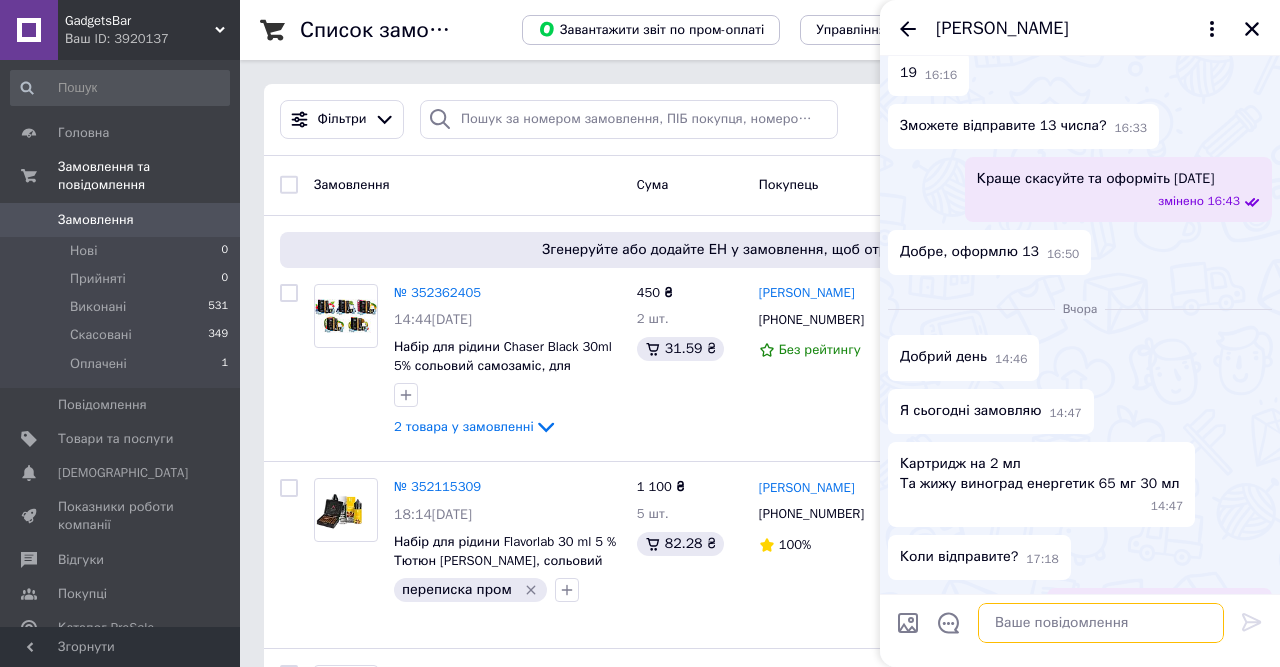 scroll, scrollTop: 3125, scrollLeft: 0, axis: vertical 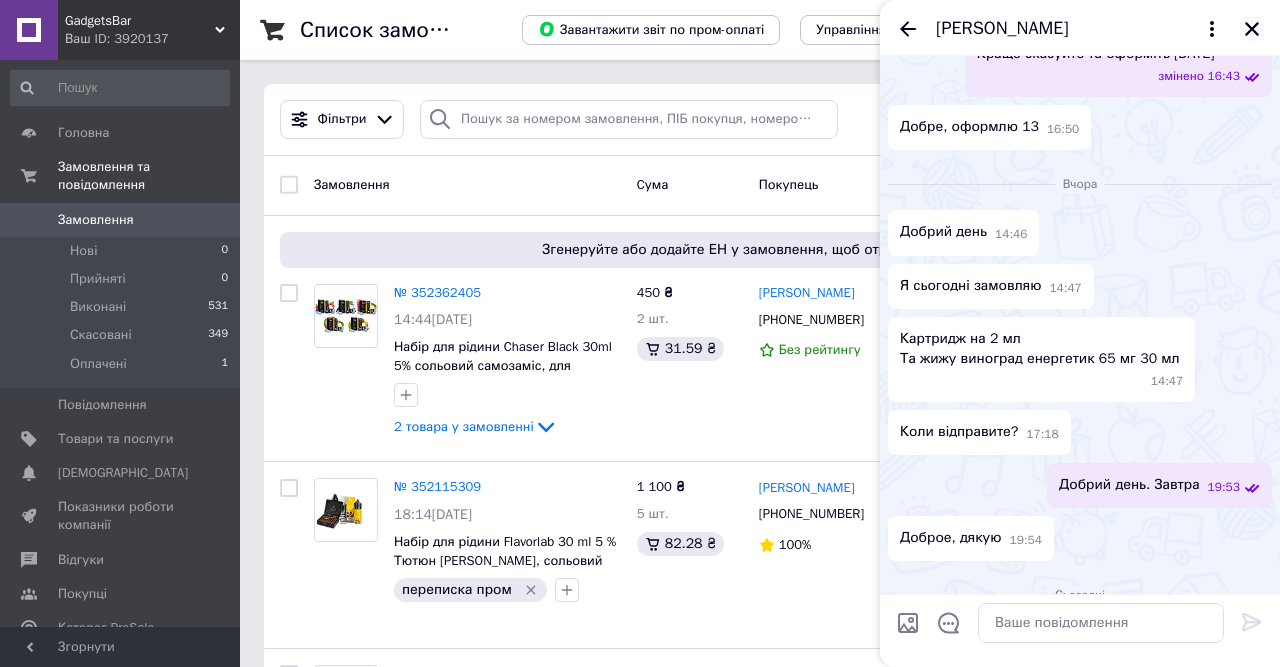 click 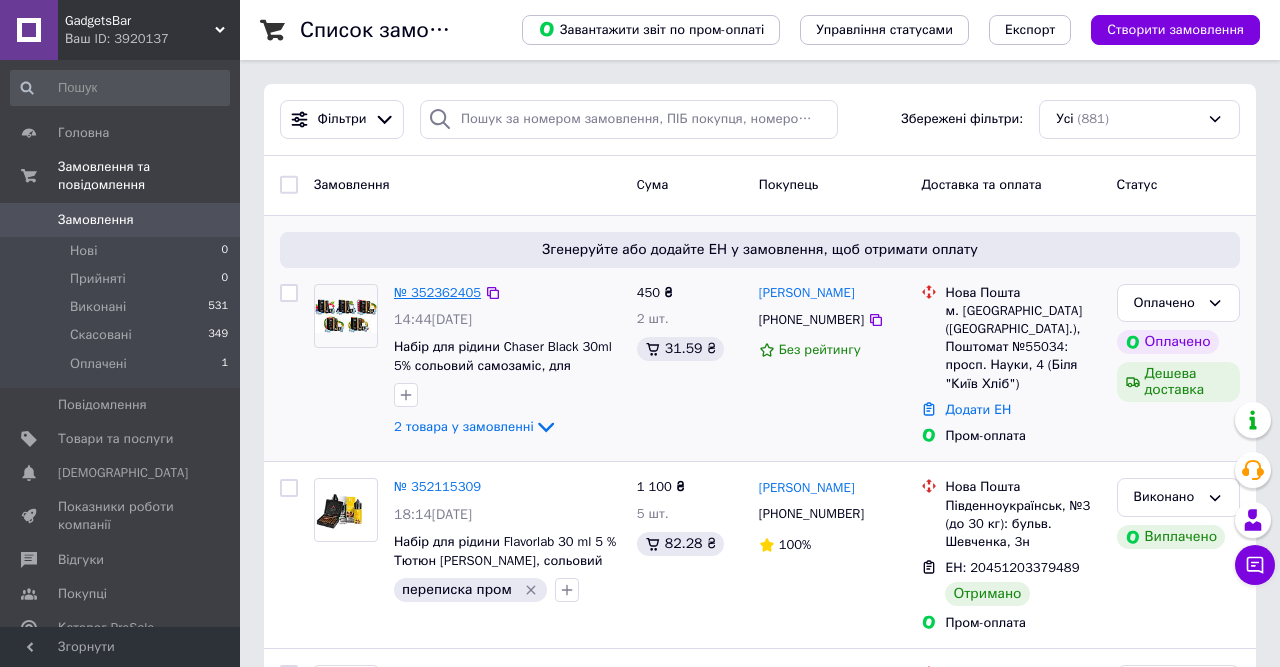 click on "№ 352362405" at bounding box center [437, 292] 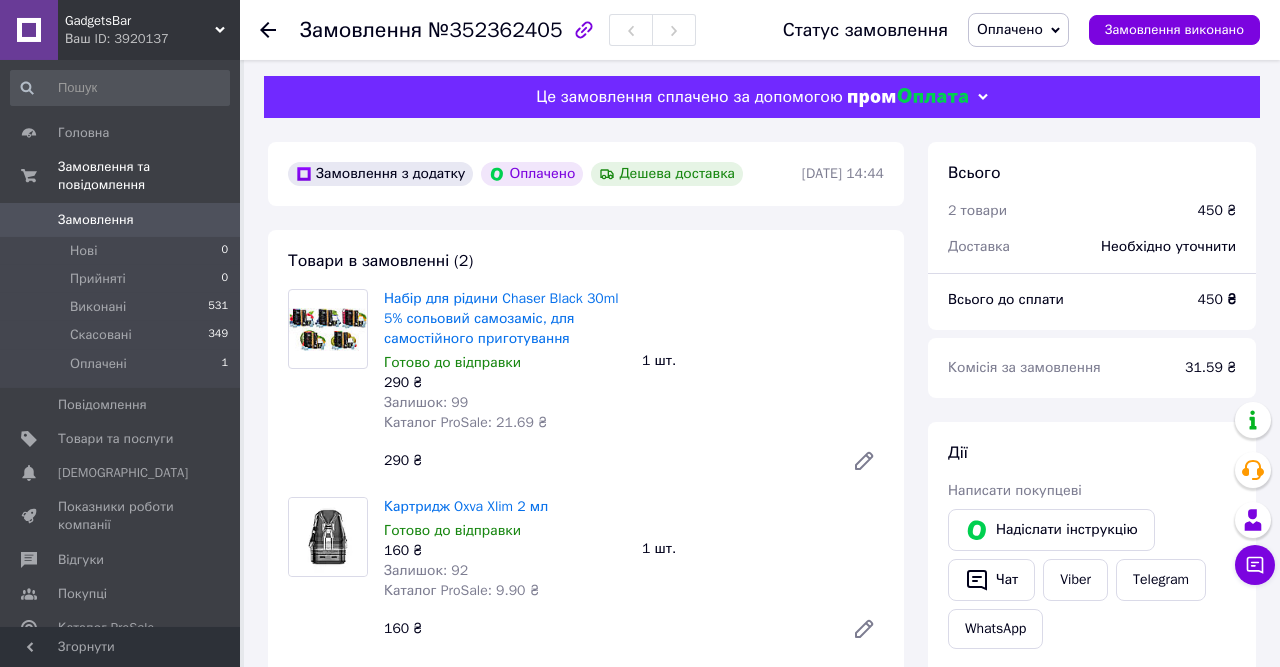 scroll, scrollTop: 0, scrollLeft: 0, axis: both 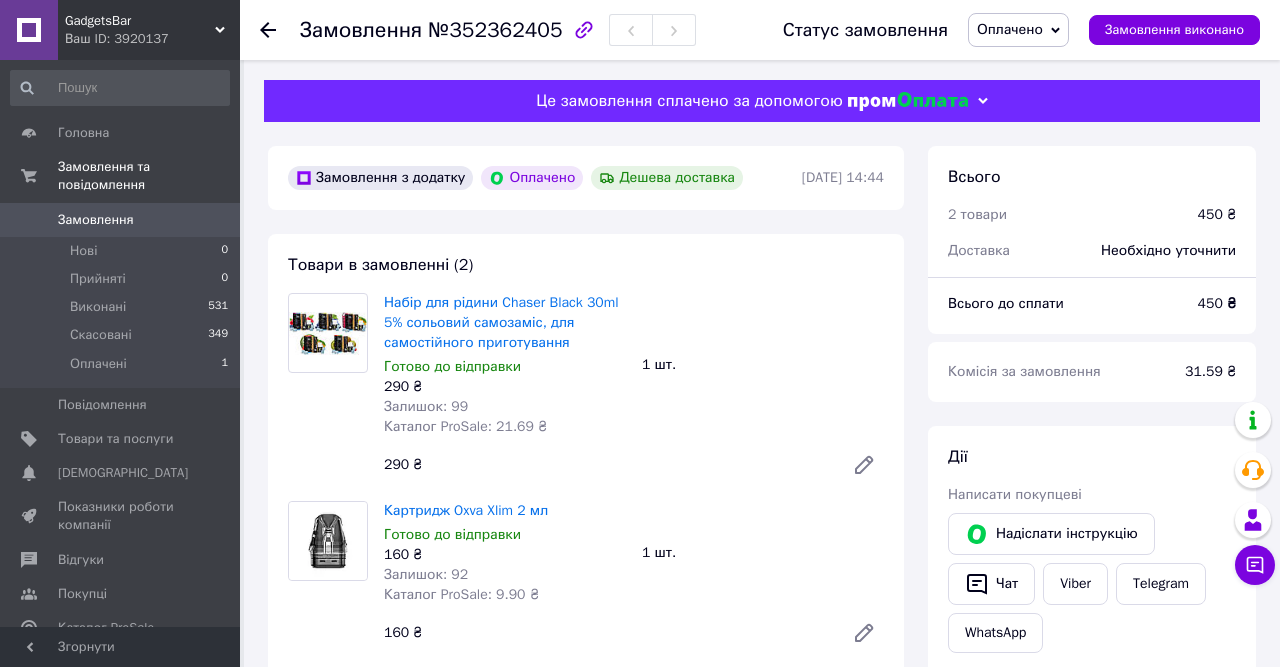 click on "Оплачено" at bounding box center [1010, 29] 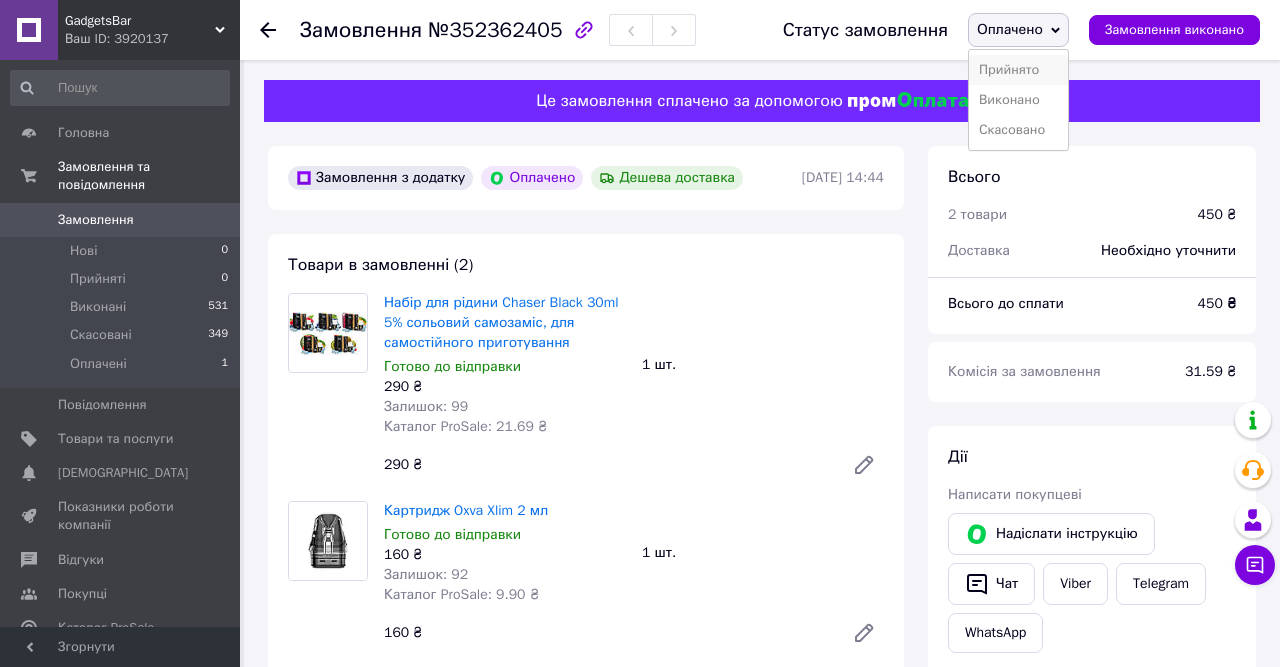 click on "Прийнято" at bounding box center (1018, 70) 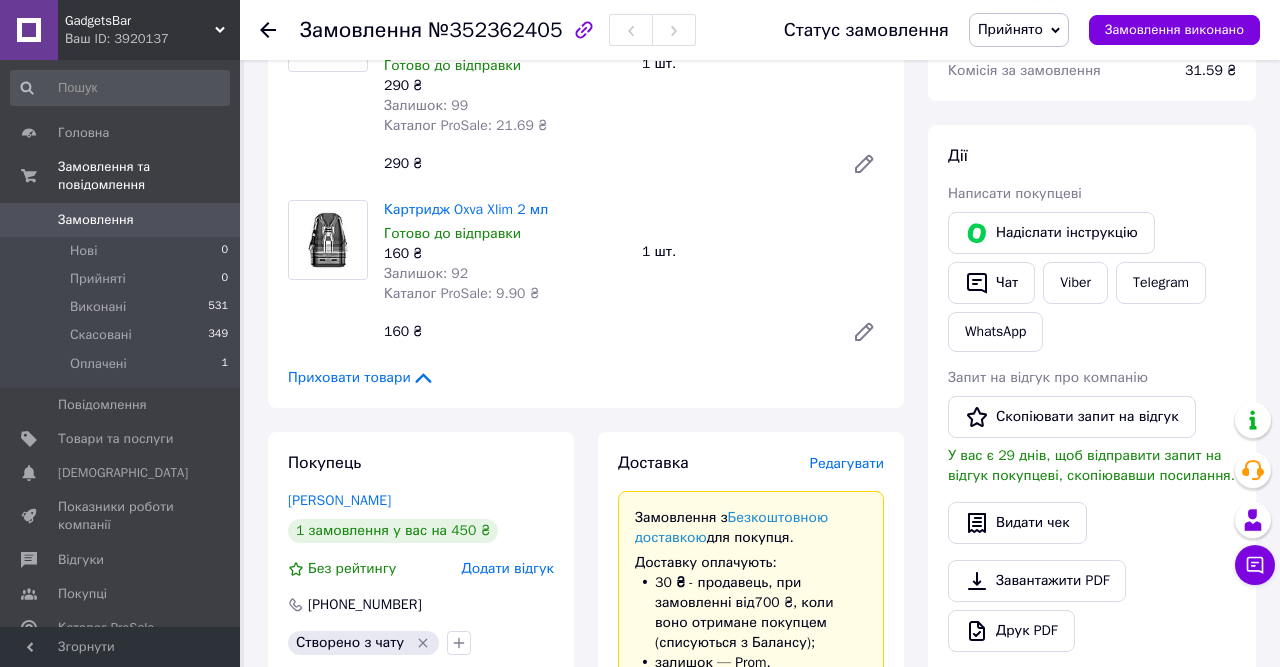scroll, scrollTop: 416, scrollLeft: 0, axis: vertical 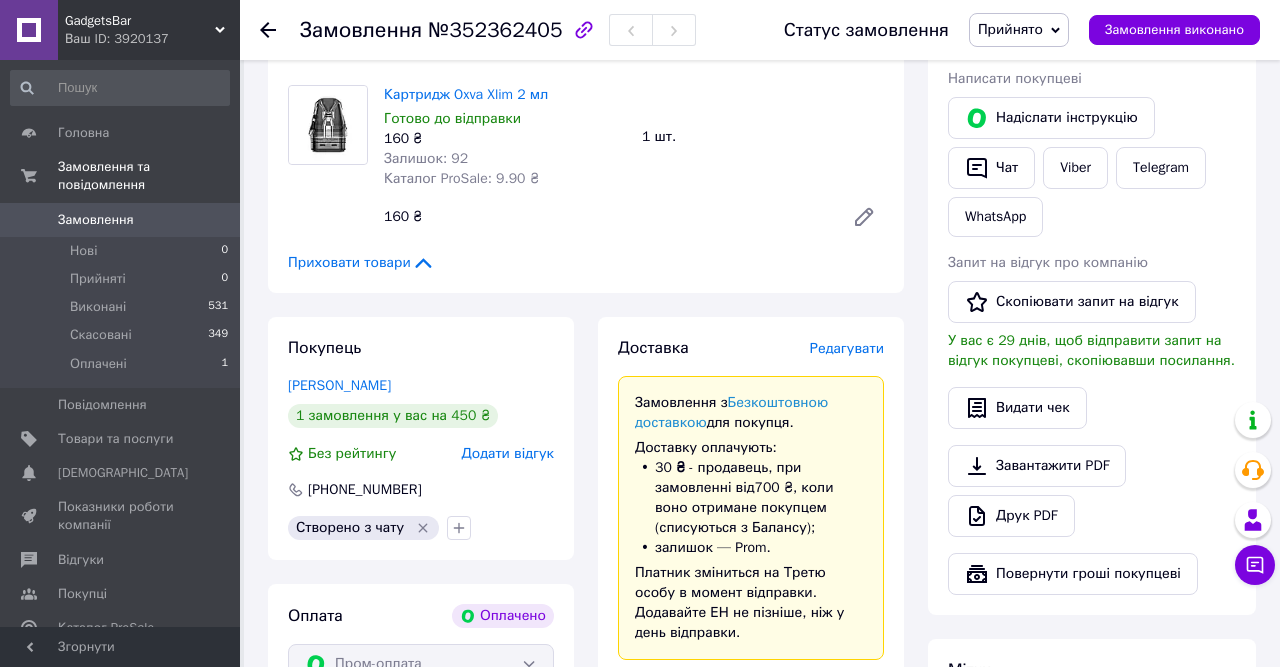 click on "Редагувати" at bounding box center (847, 348) 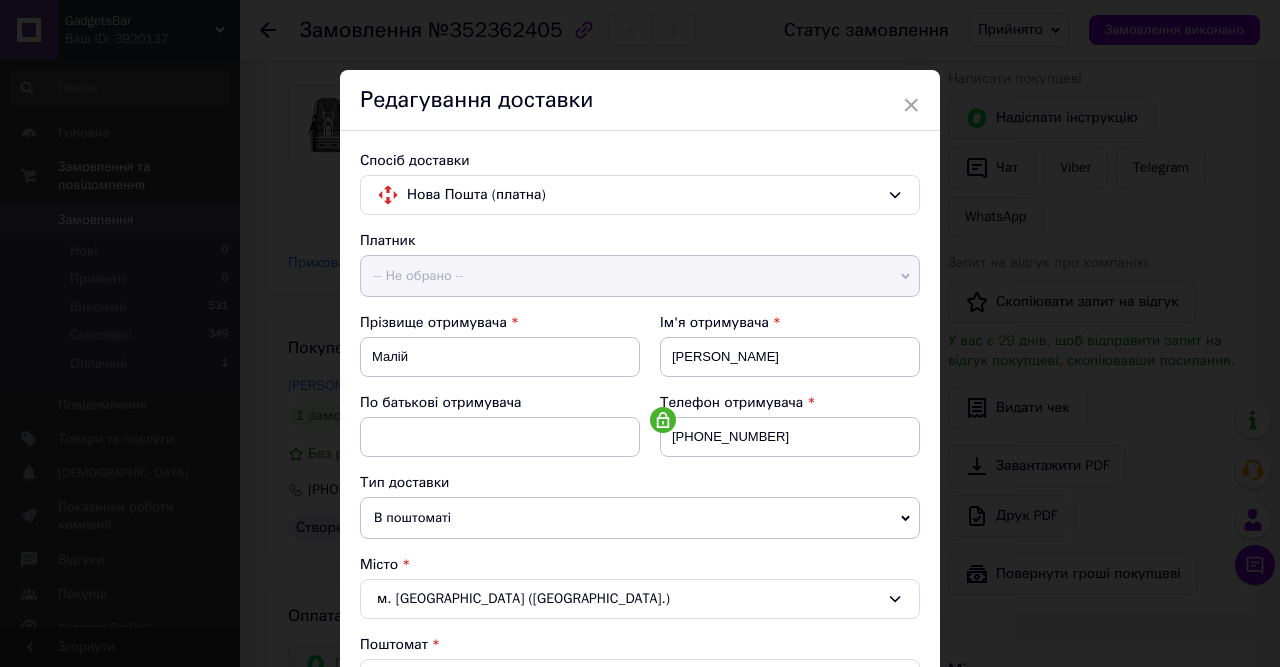 scroll, scrollTop: 671, scrollLeft: 0, axis: vertical 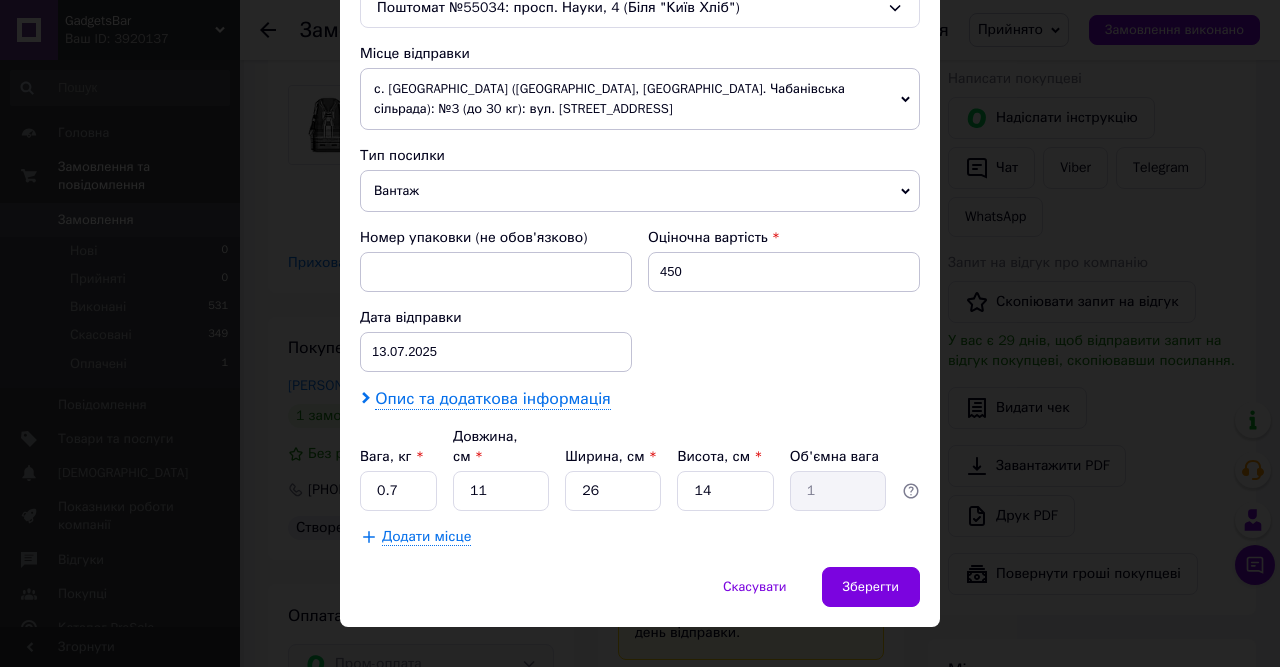 click on "Опис та додаткова інформація" at bounding box center (492, 399) 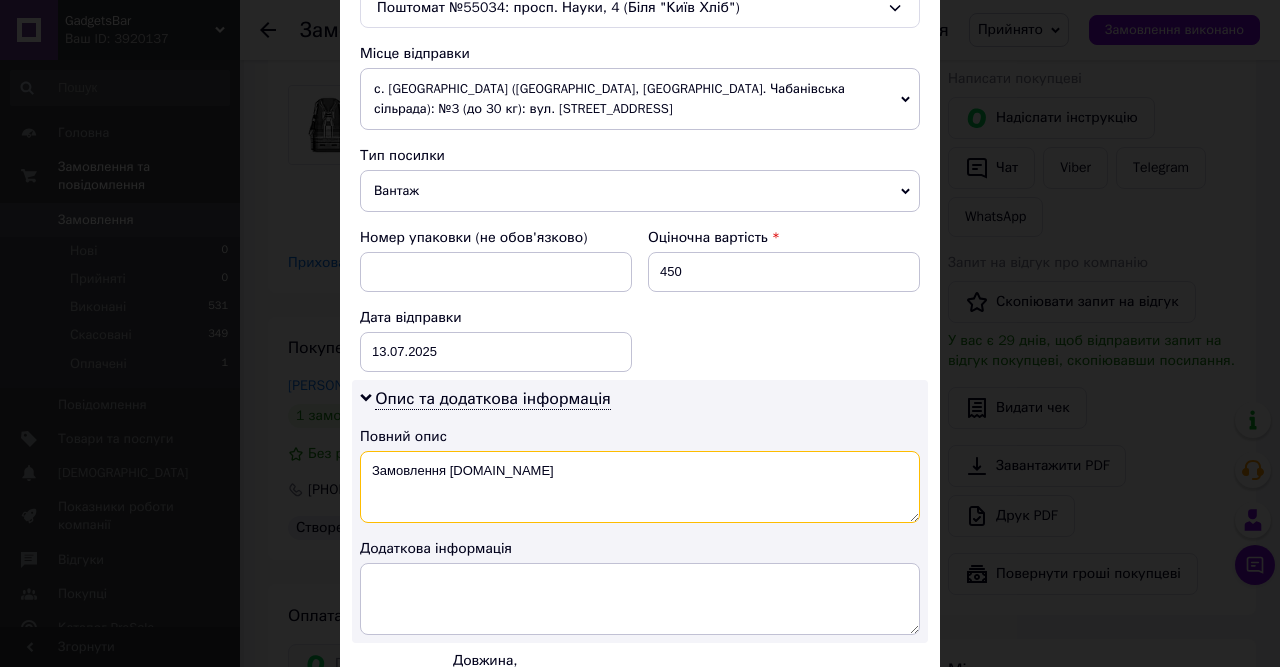 drag, startPoint x: 514, startPoint y: 463, endPoint x: 371, endPoint y: 477, distance: 143.68369 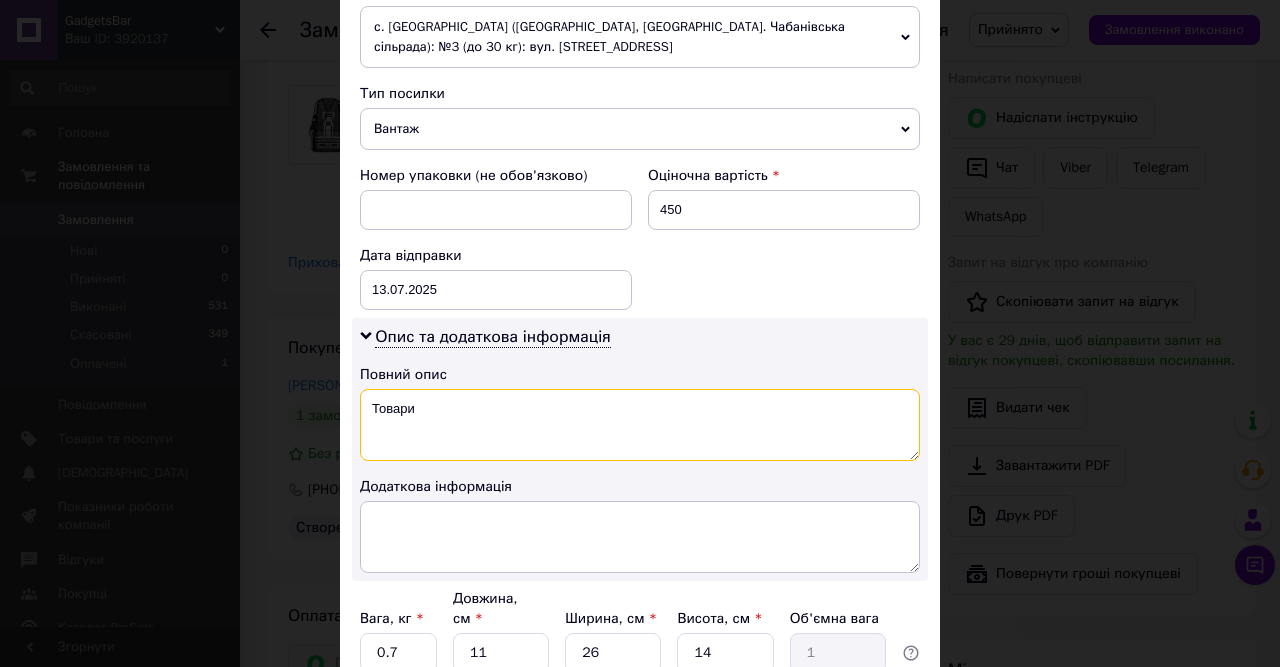 scroll, scrollTop: 894, scrollLeft: 0, axis: vertical 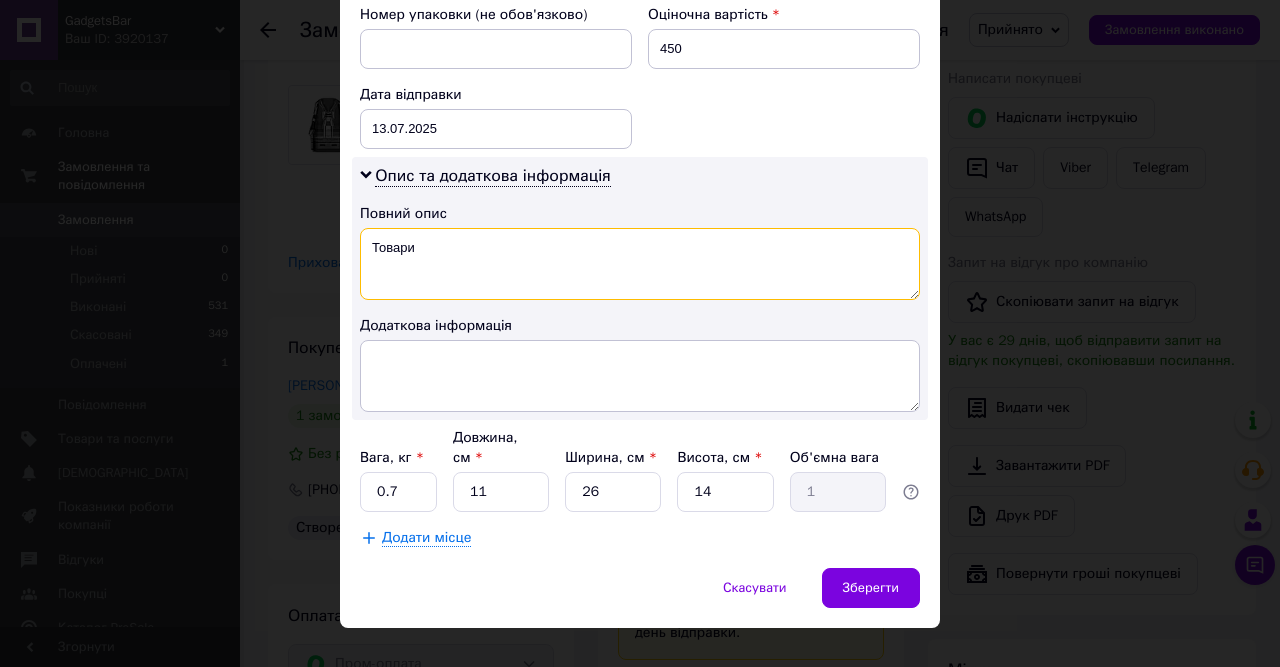 type on "Товари" 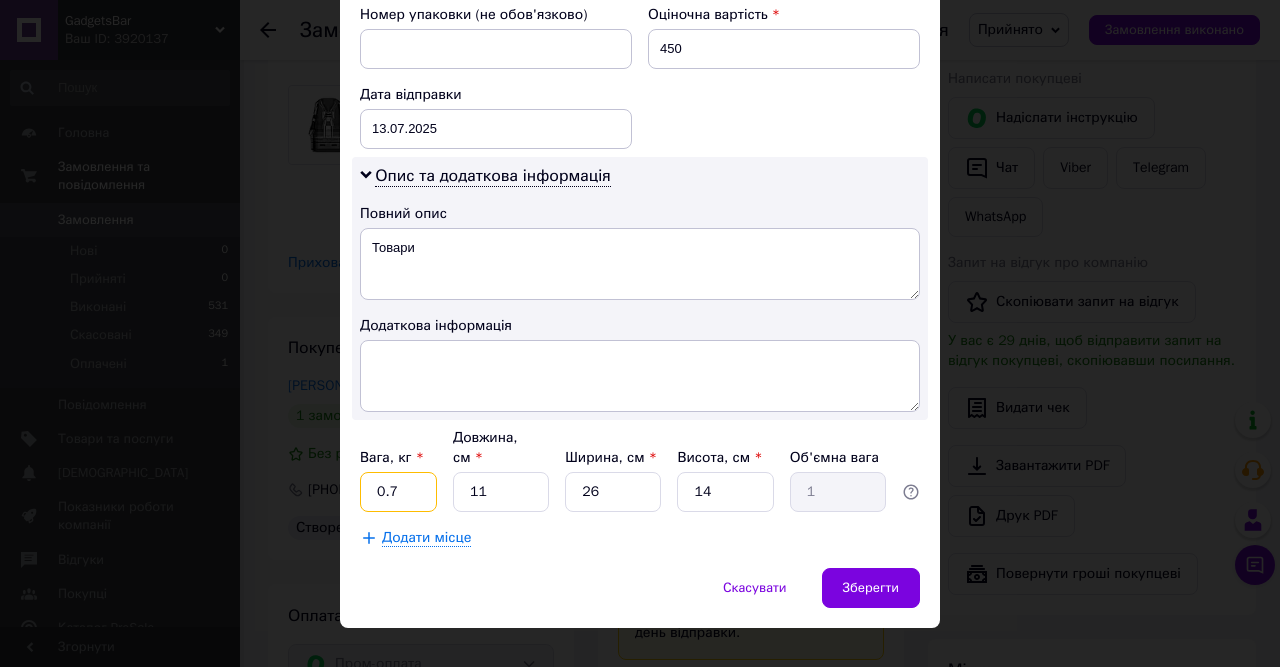 click on "0.7" at bounding box center [398, 492] 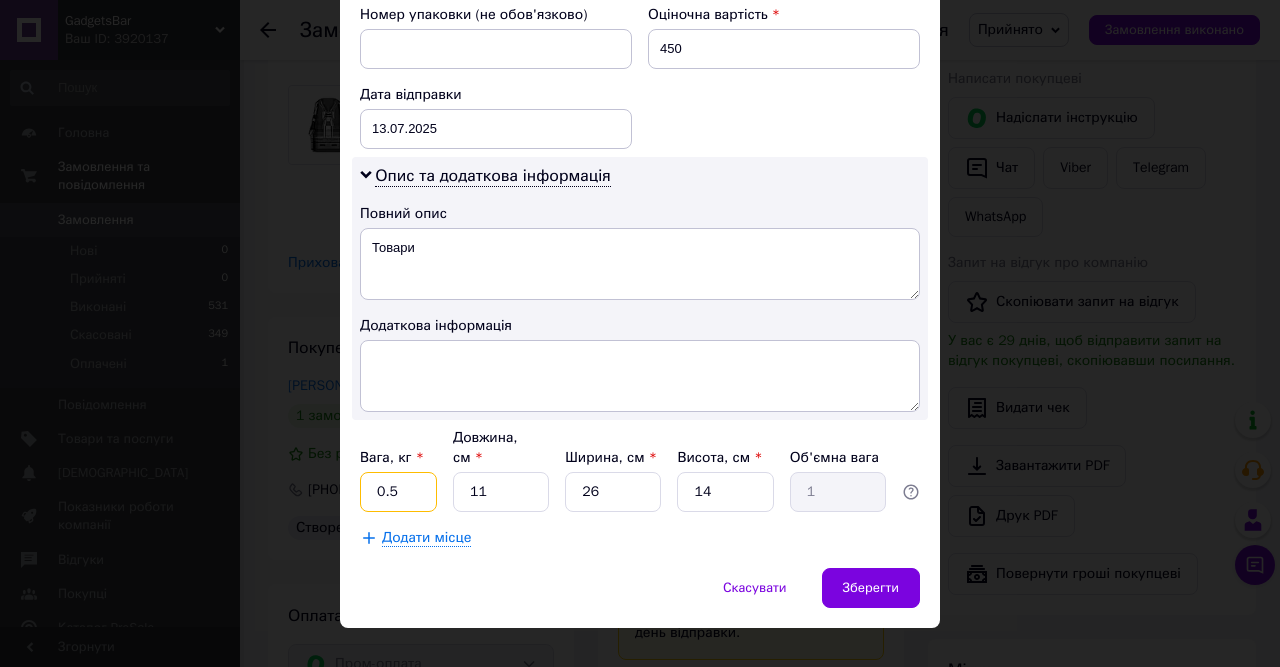 type on "0.5" 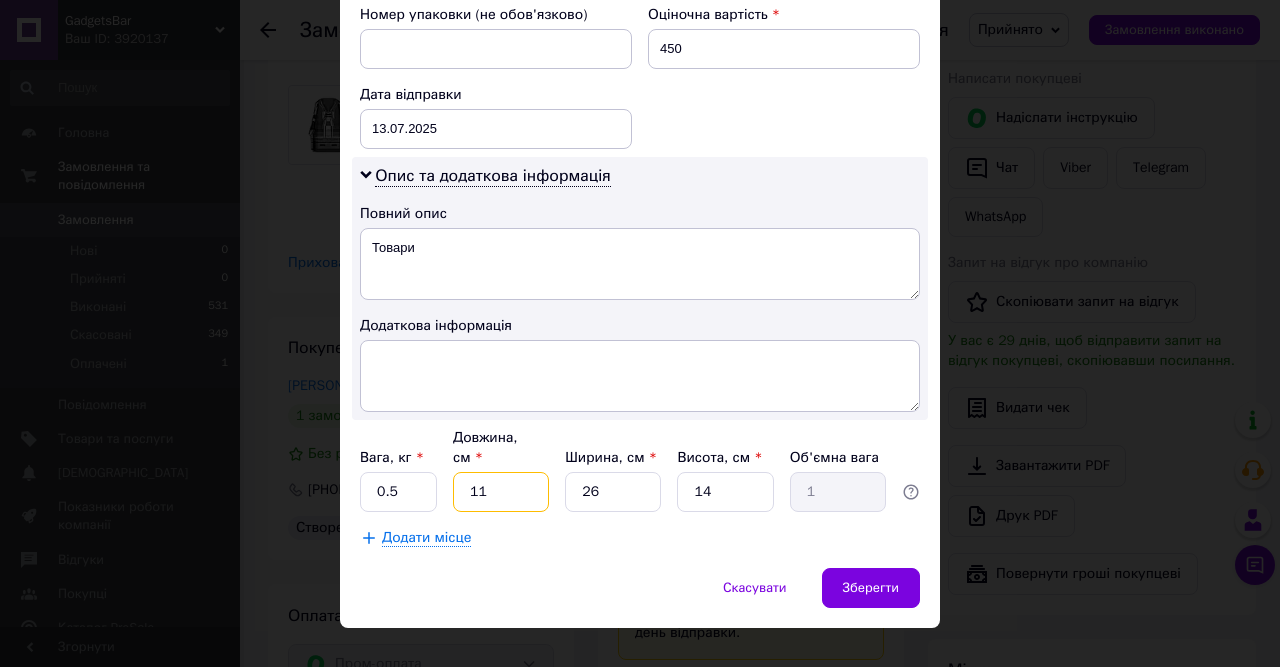 drag, startPoint x: 497, startPoint y: 465, endPoint x: 463, endPoint y: 467, distance: 34.058773 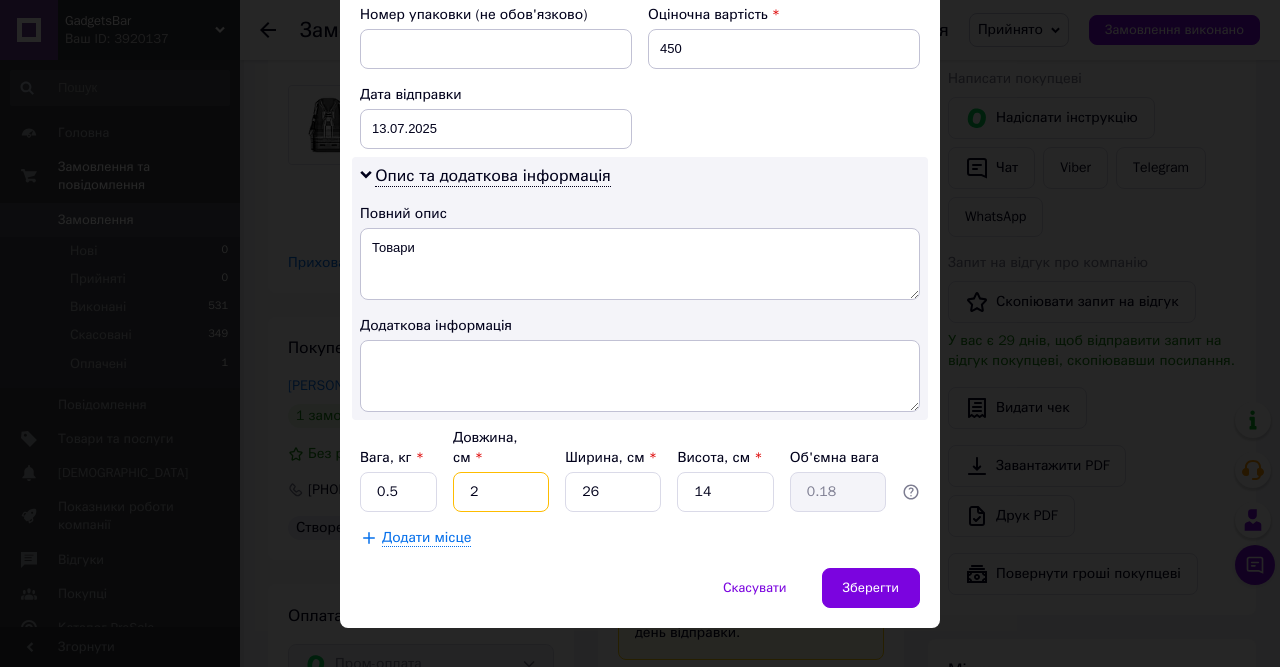 type on "20" 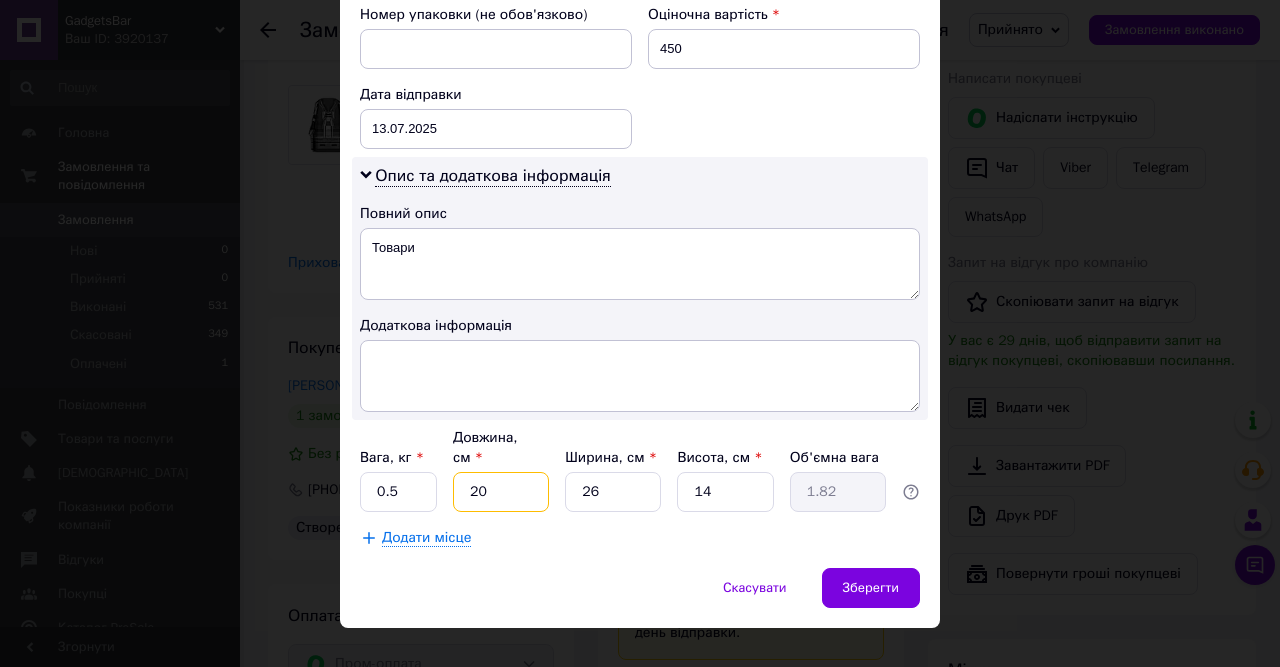 type on "20" 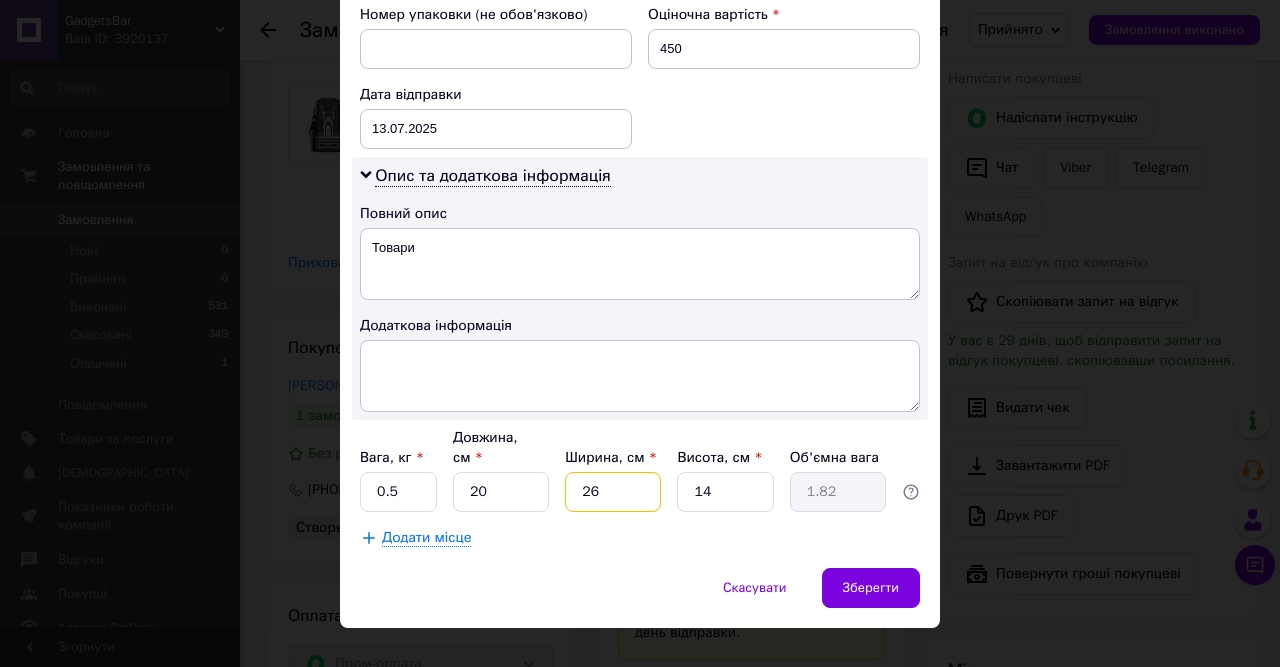 drag, startPoint x: 620, startPoint y: 465, endPoint x: 577, endPoint y: 467, distance: 43.046486 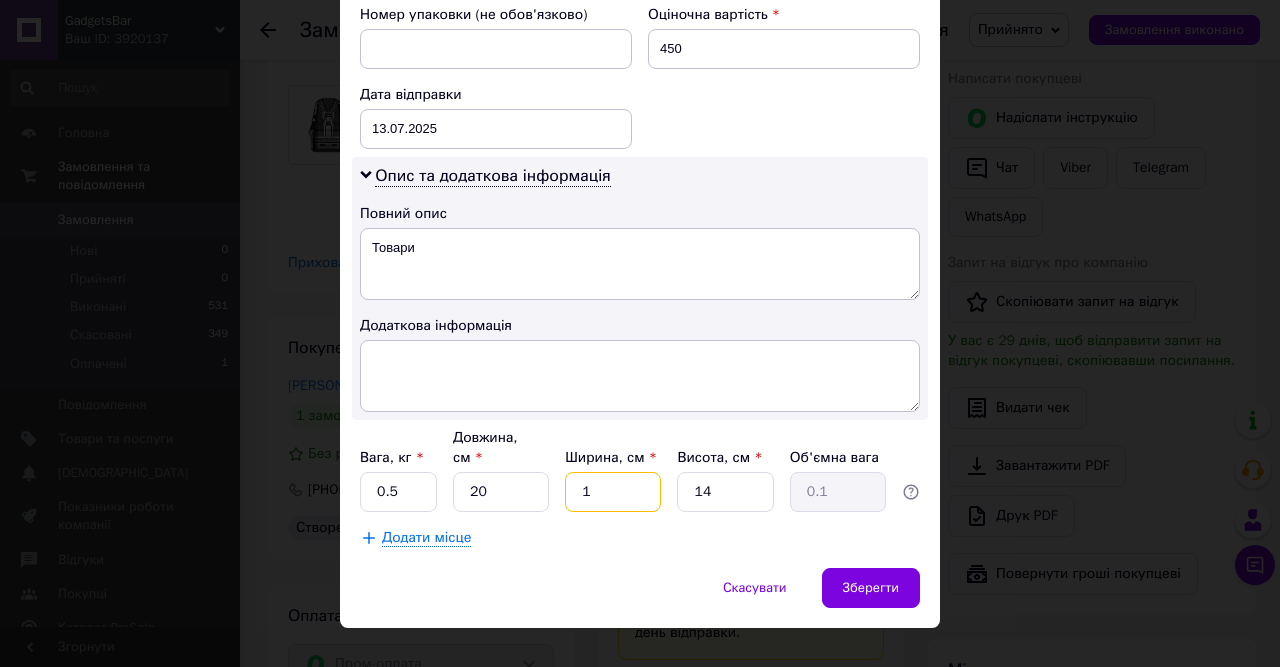 type on "10" 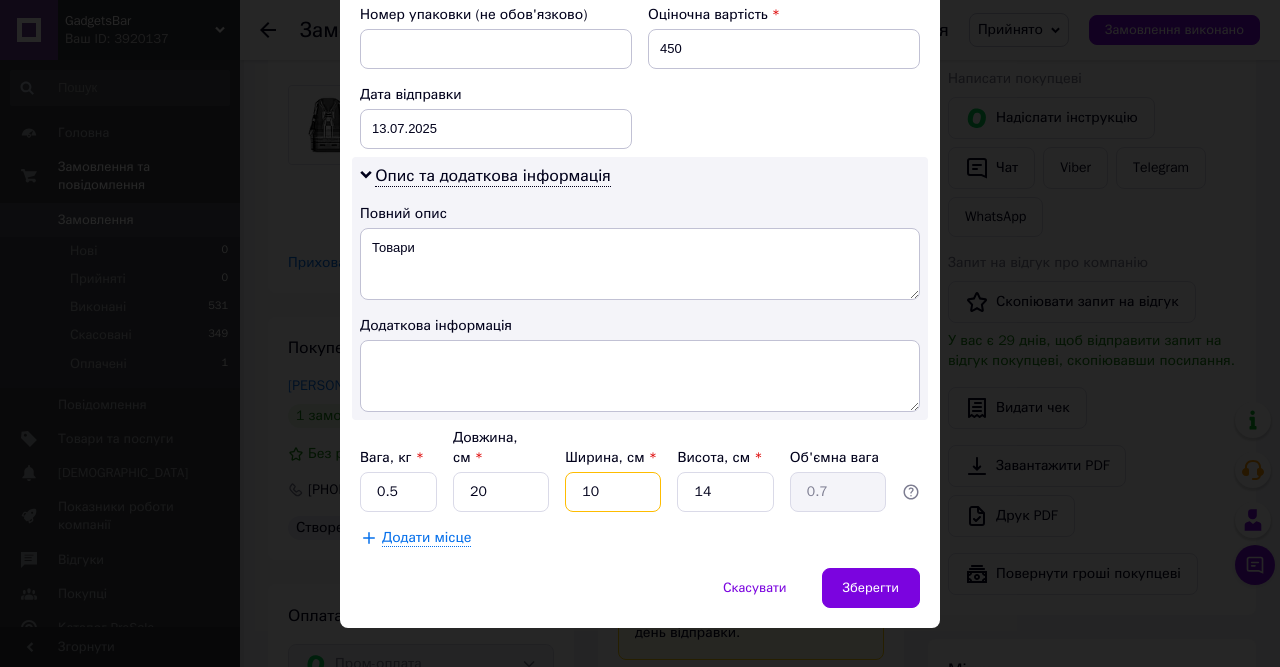 type on "10" 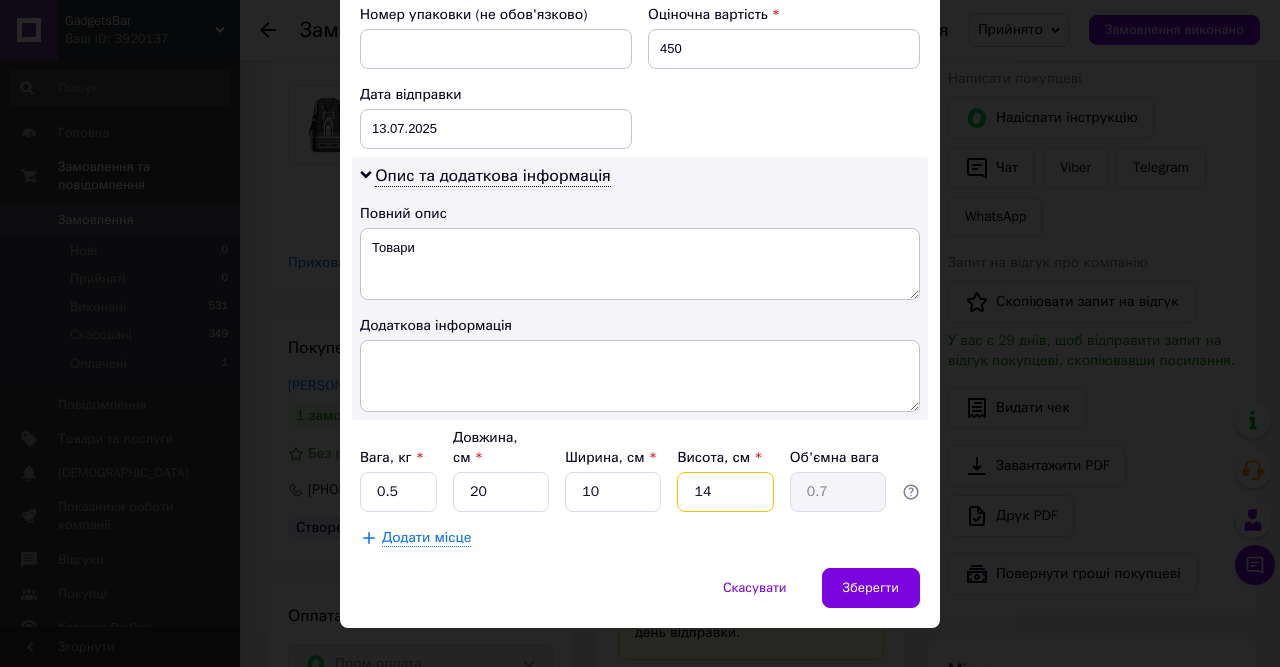drag, startPoint x: 721, startPoint y: 465, endPoint x: 684, endPoint y: 466, distance: 37.01351 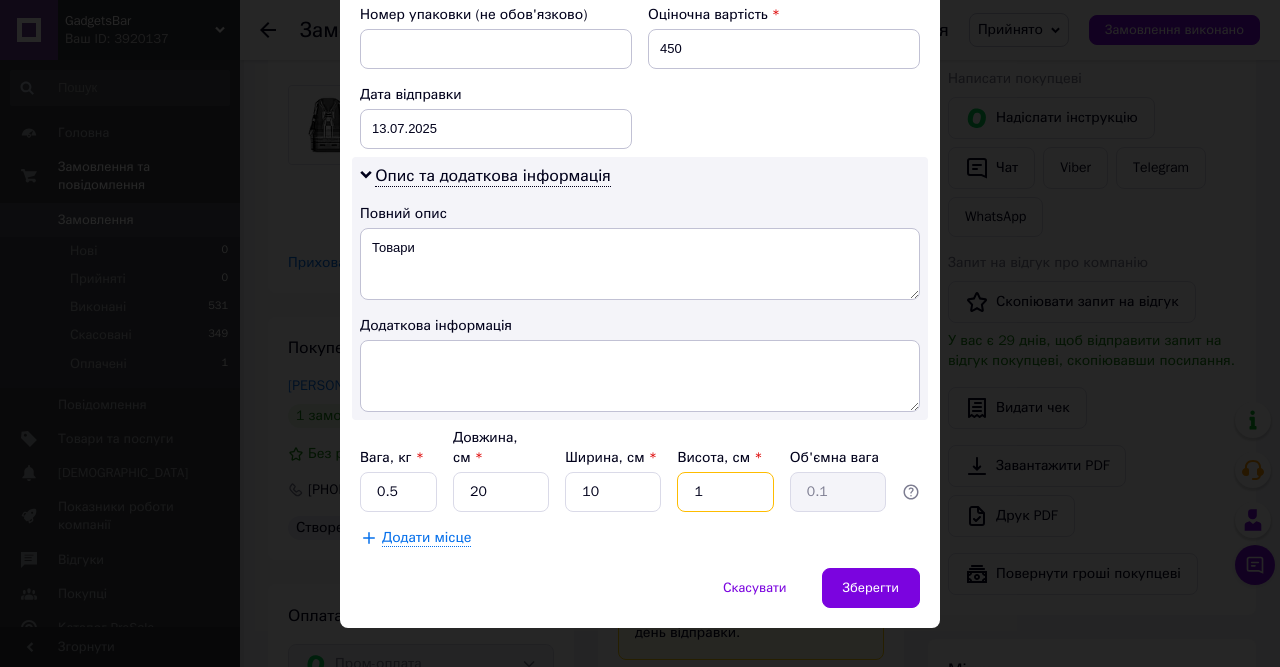 type on "10" 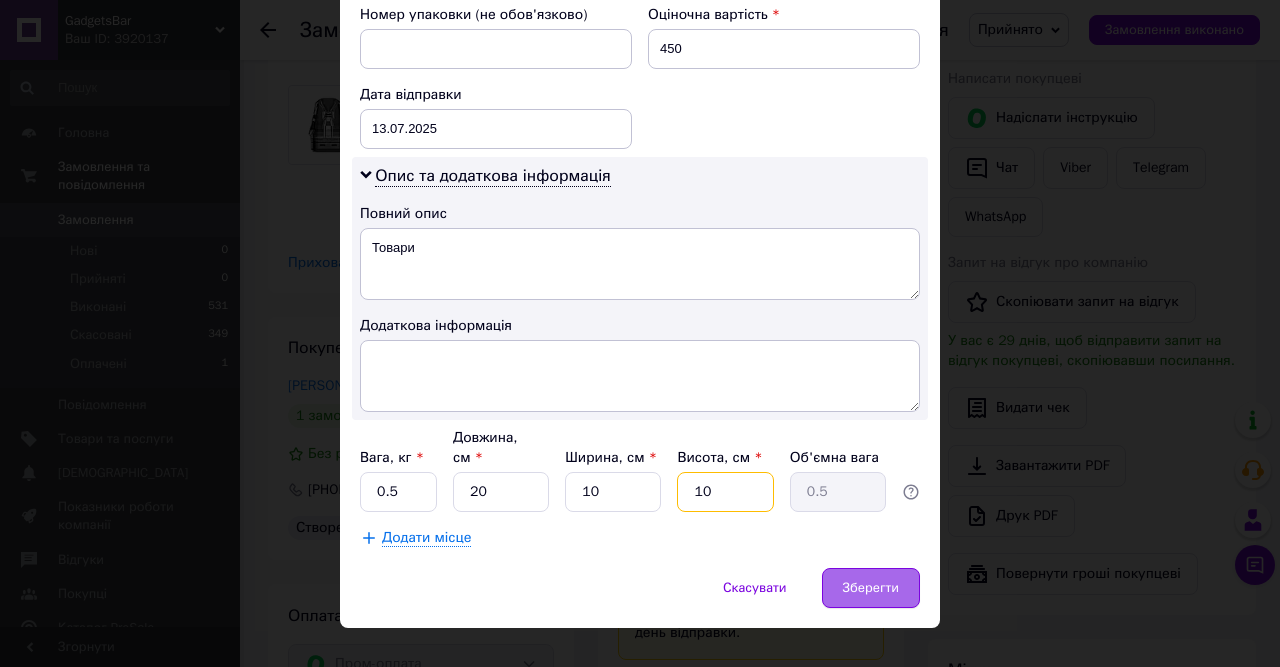 type on "10" 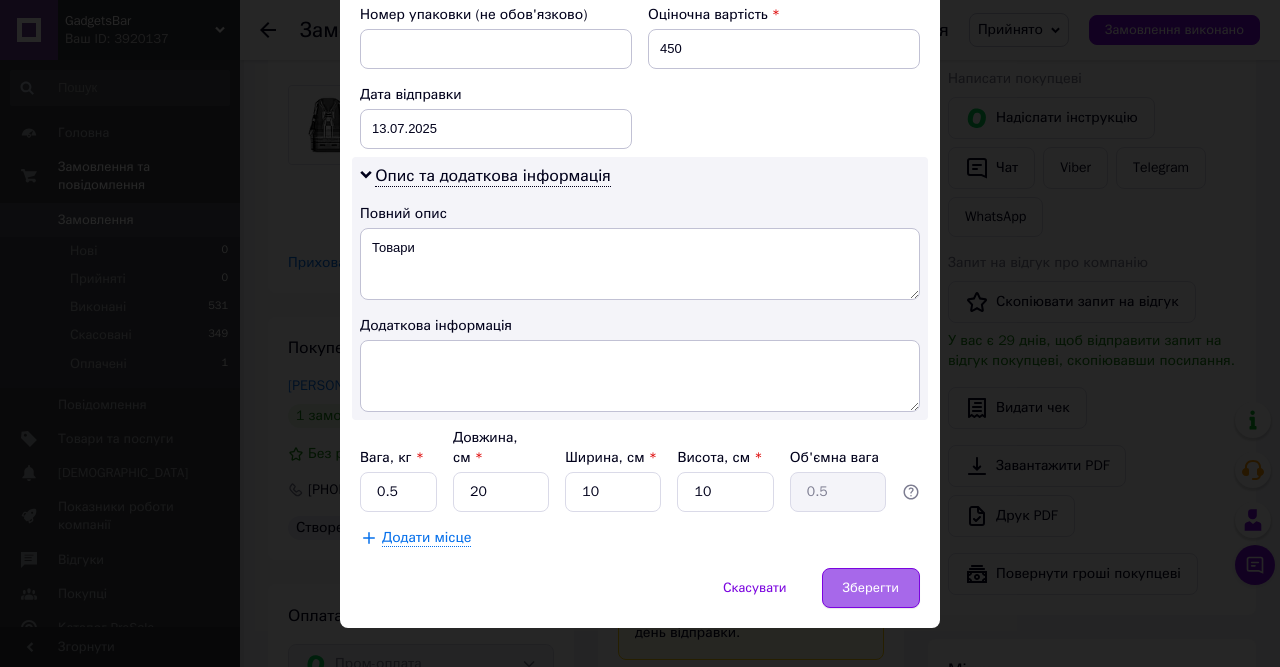 click on "Зберегти" at bounding box center (871, 588) 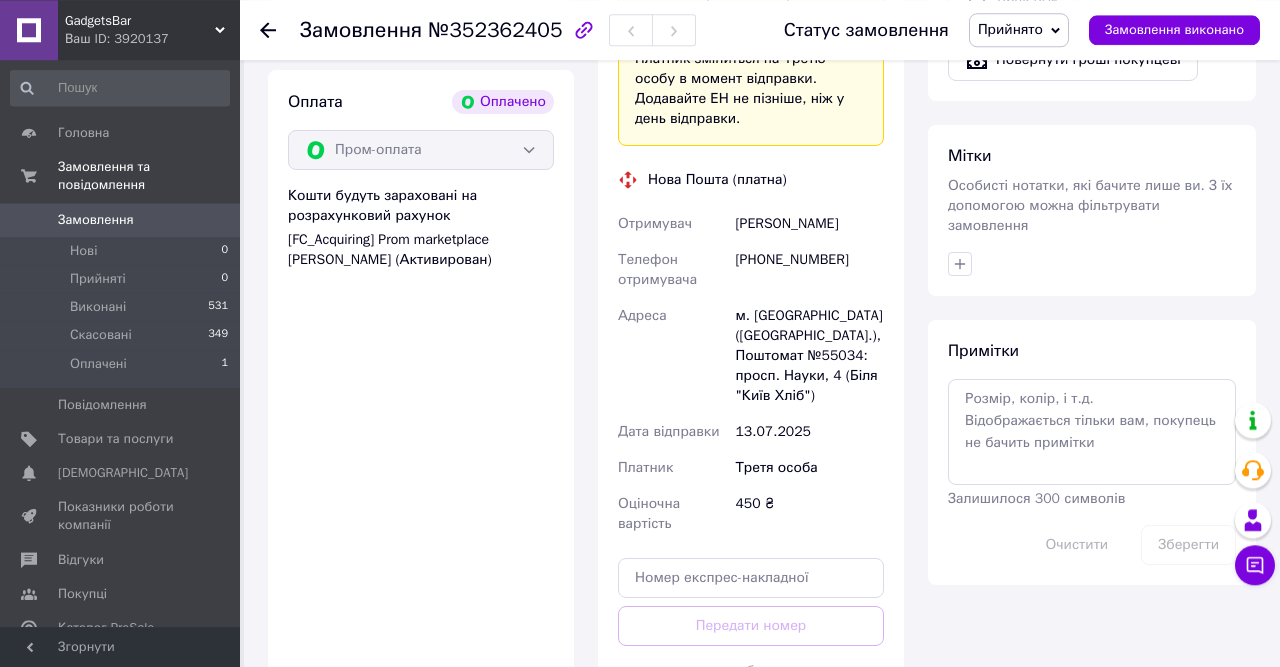 scroll, scrollTop: 1040, scrollLeft: 0, axis: vertical 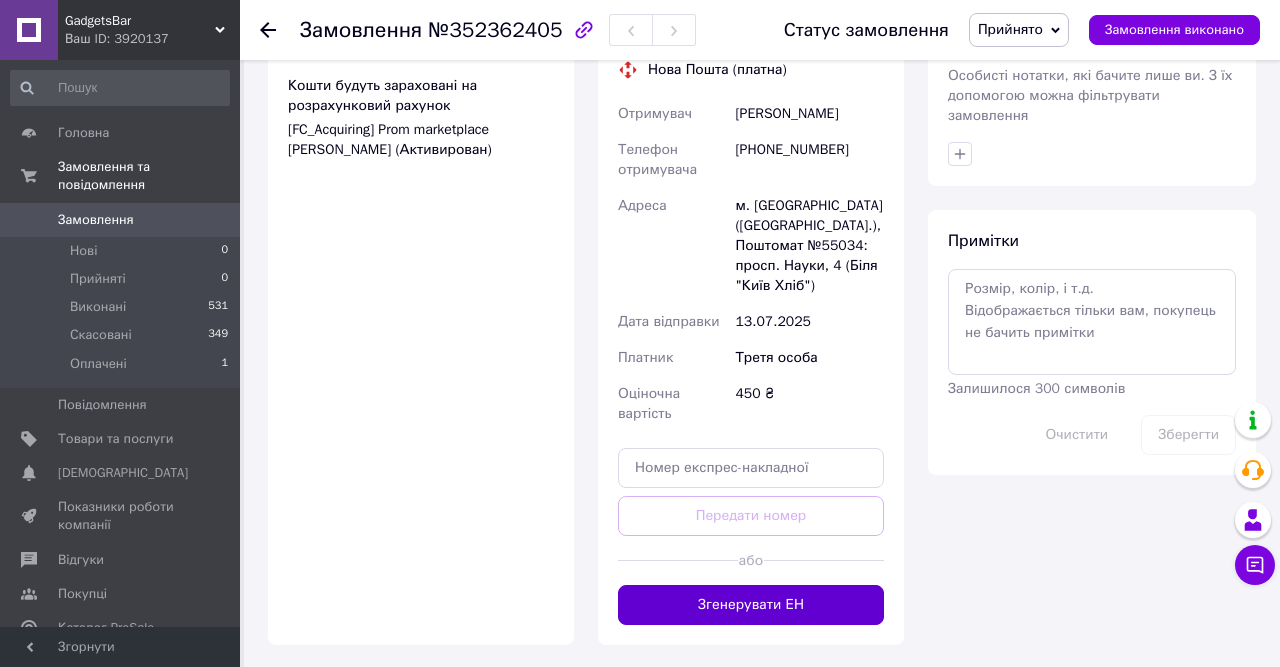 click on "Згенерувати ЕН" at bounding box center (751, 605) 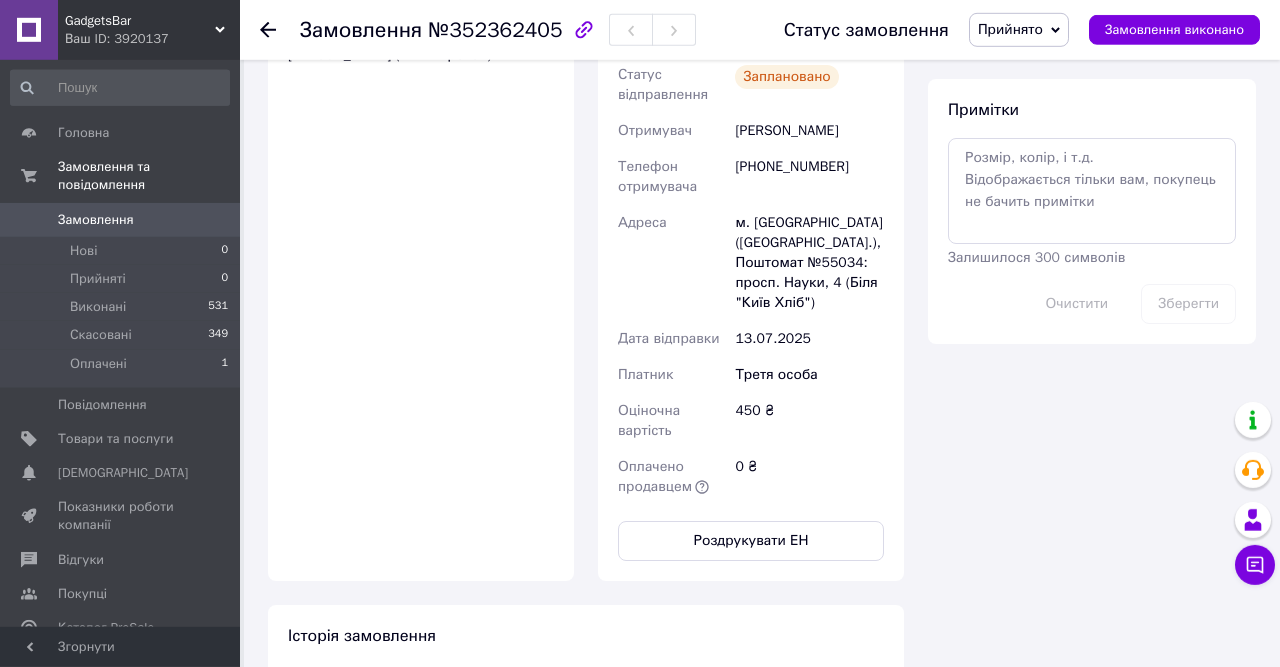 scroll, scrollTop: 1144, scrollLeft: 0, axis: vertical 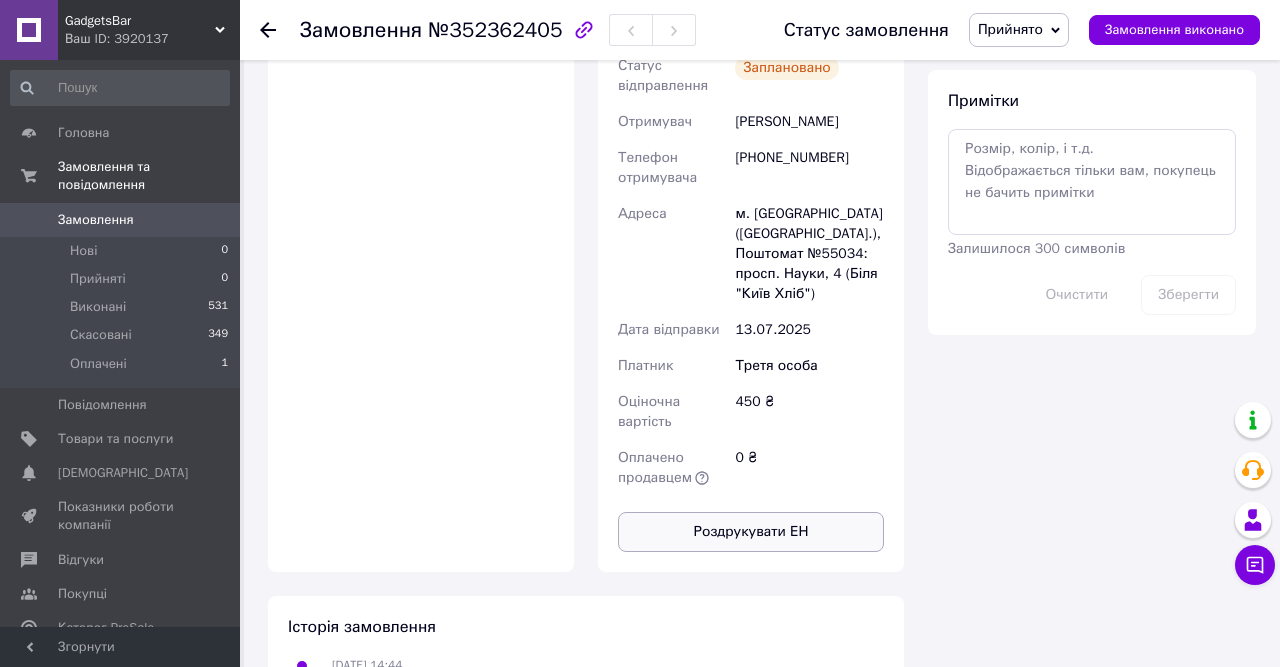 click on "Роздрукувати ЕН" at bounding box center [751, 532] 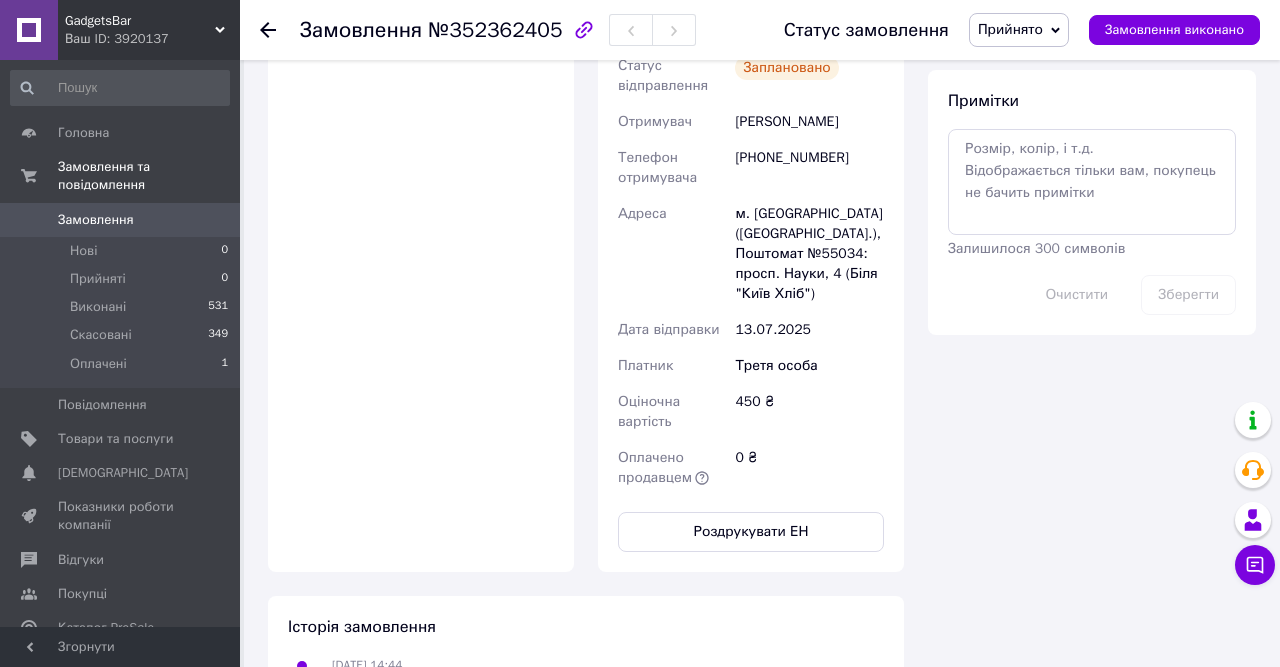click on "Замовлення №352362405" at bounding box center (522, 30) 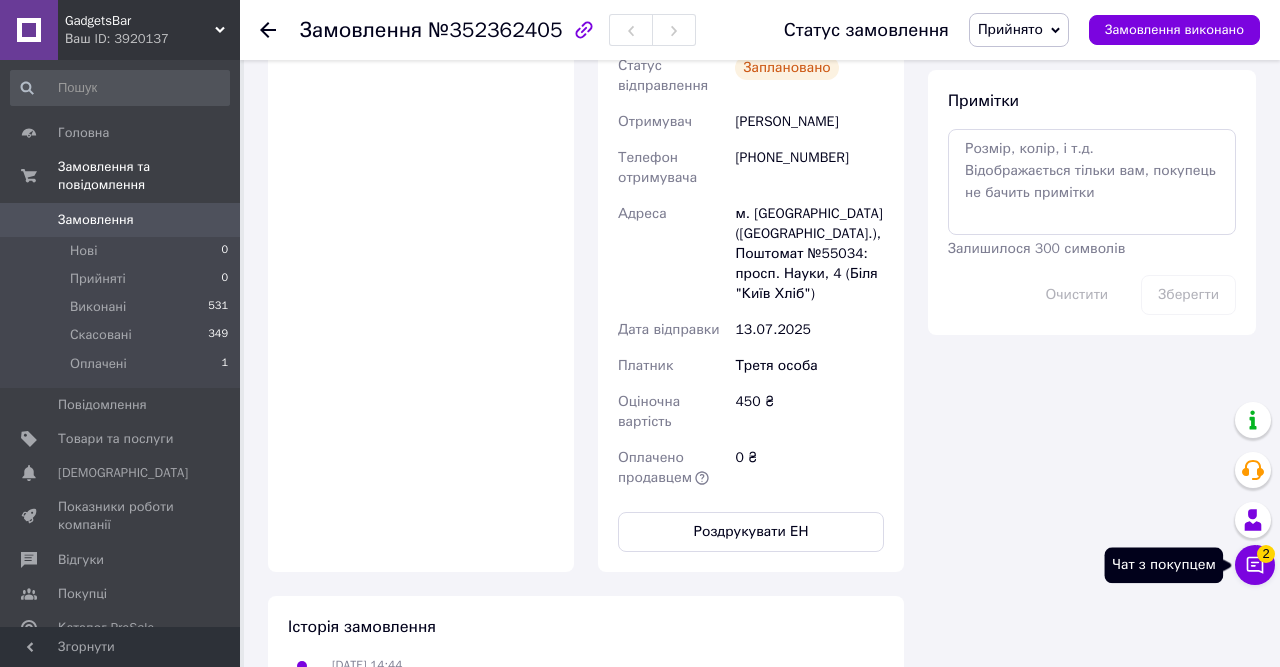 click 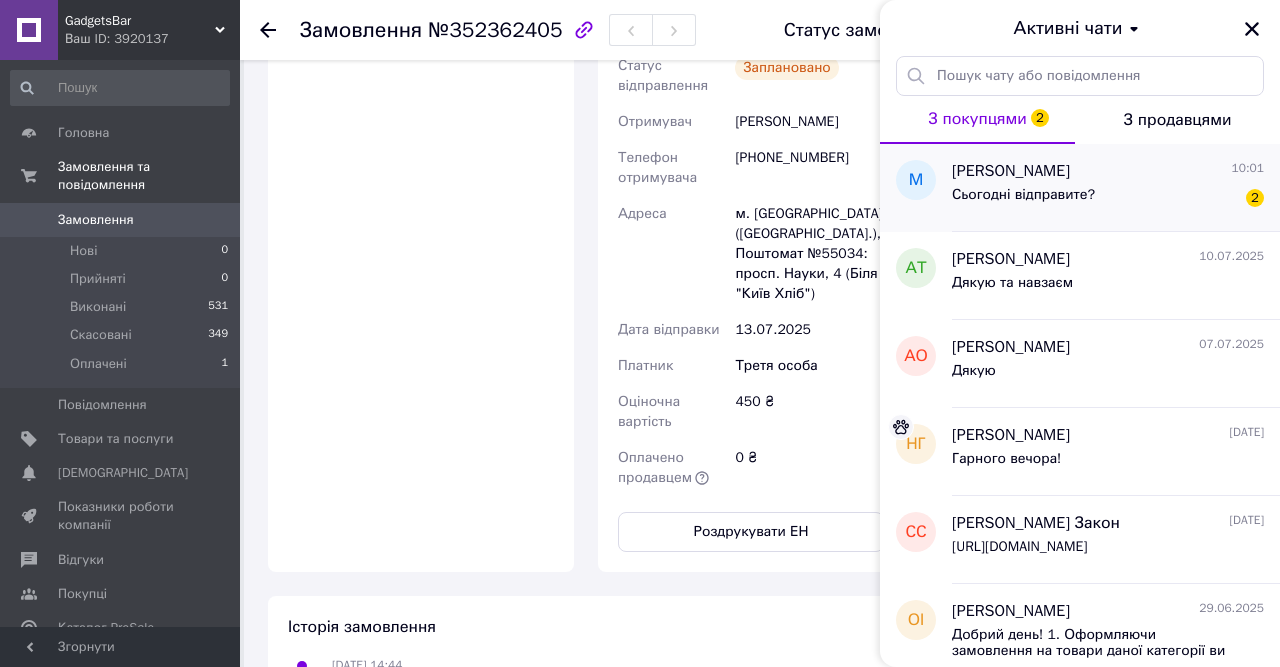 click on "Сьогодні відправите?" at bounding box center [1023, 195] 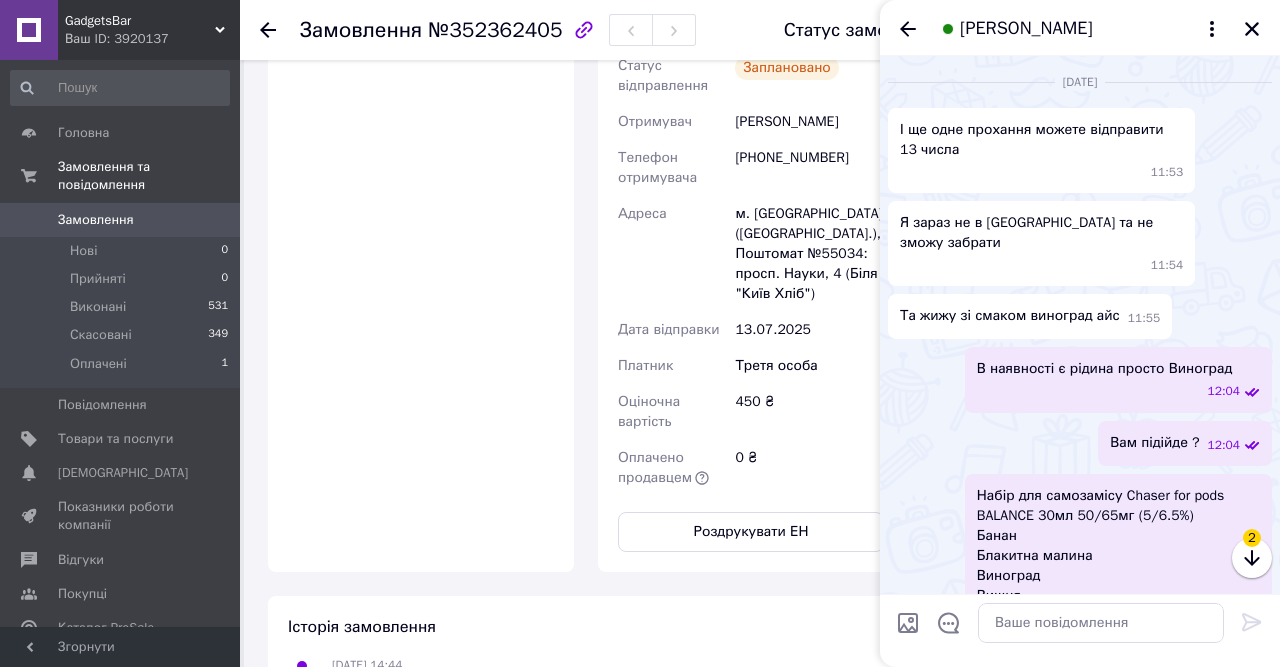 scroll, scrollTop: 3267, scrollLeft: 0, axis: vertical 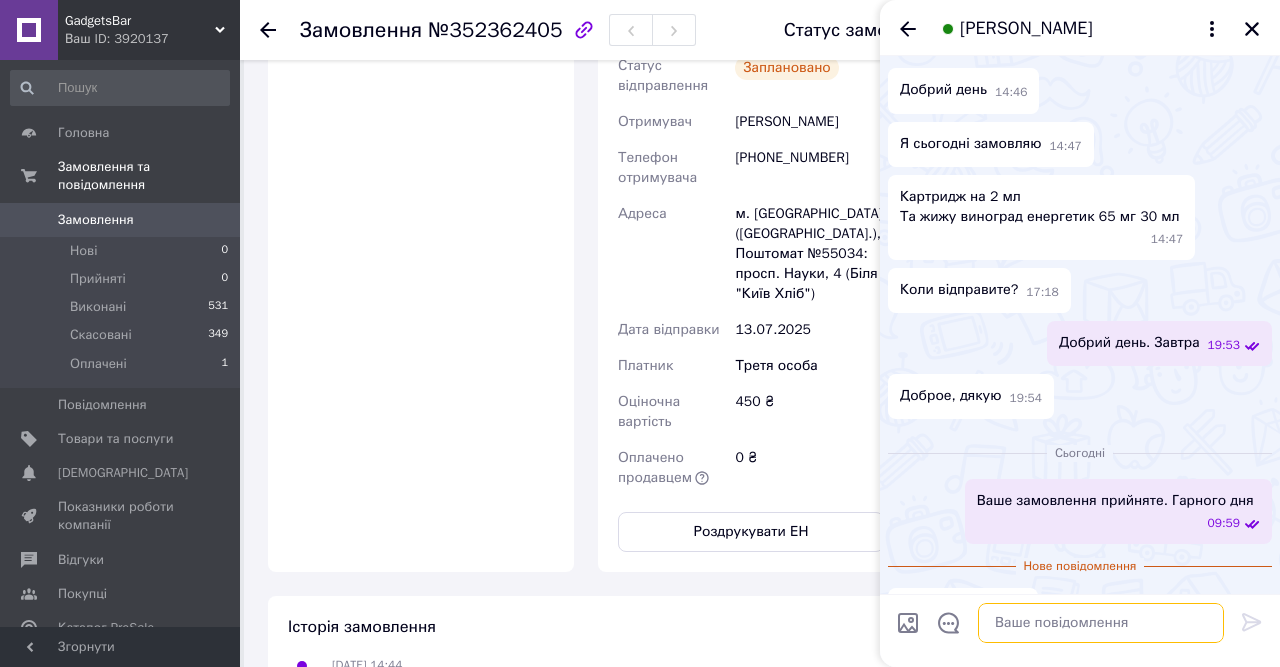 click at bounding box center (1101, 623) 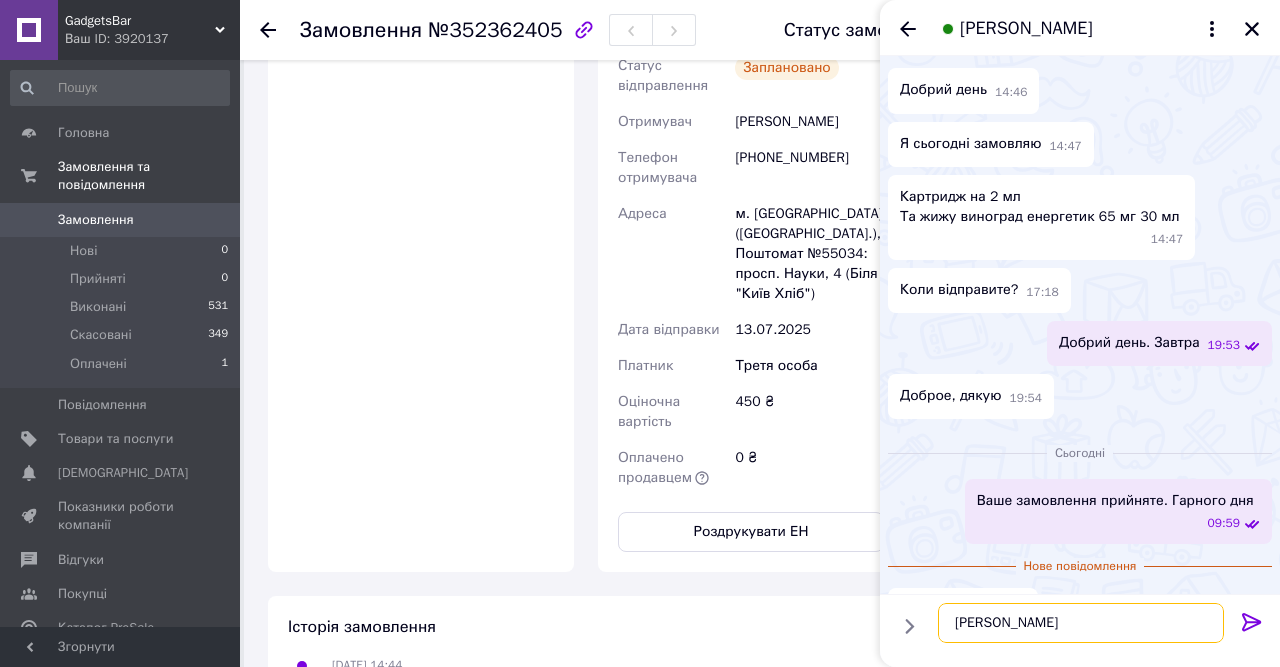 type on "Так" 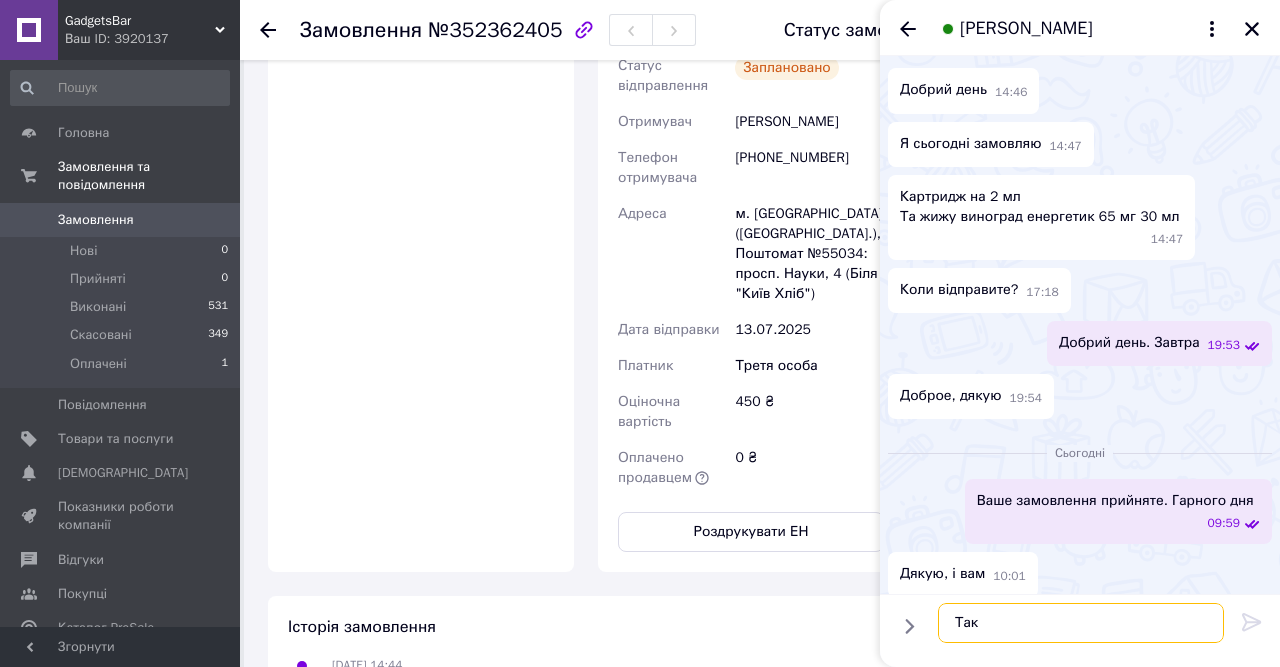 type 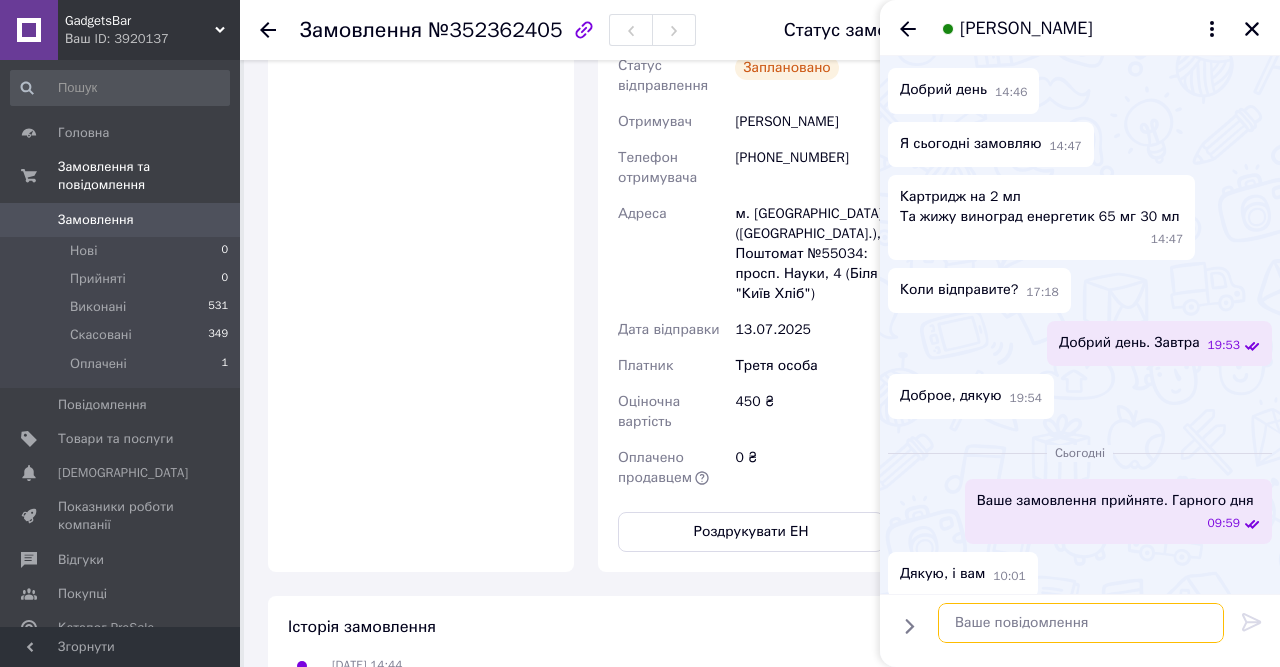 scroll, scrollTop: 3285, scrollLeft: 0, axis: vertical 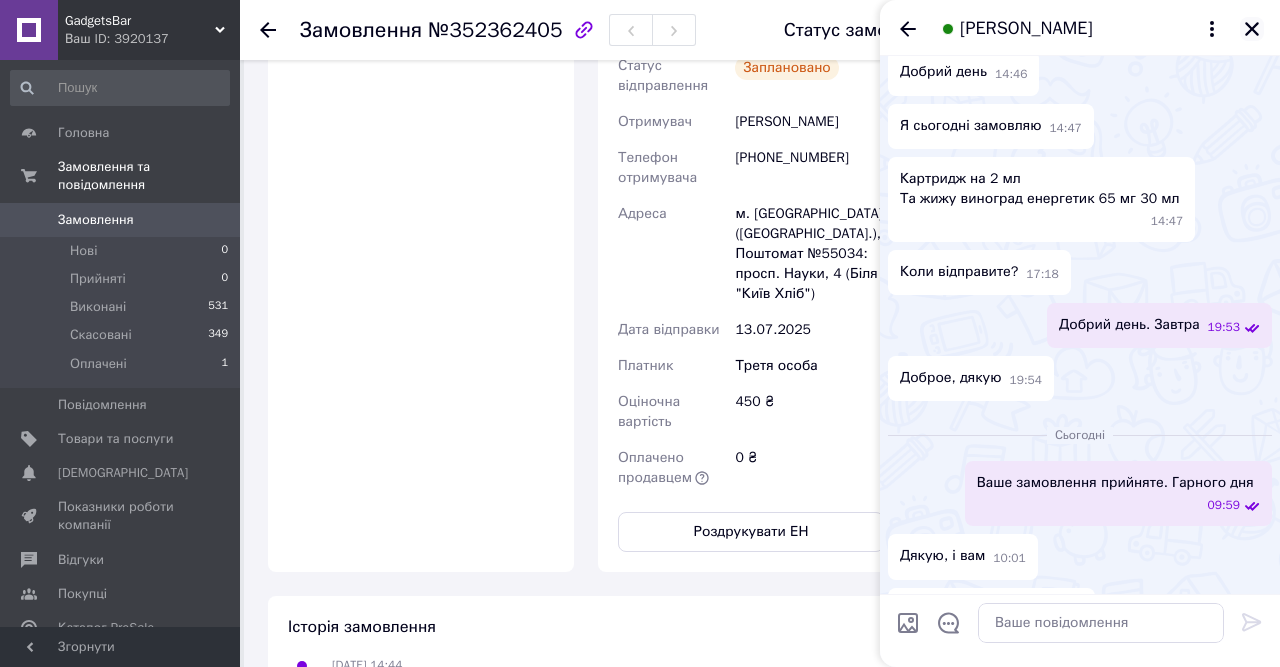 click 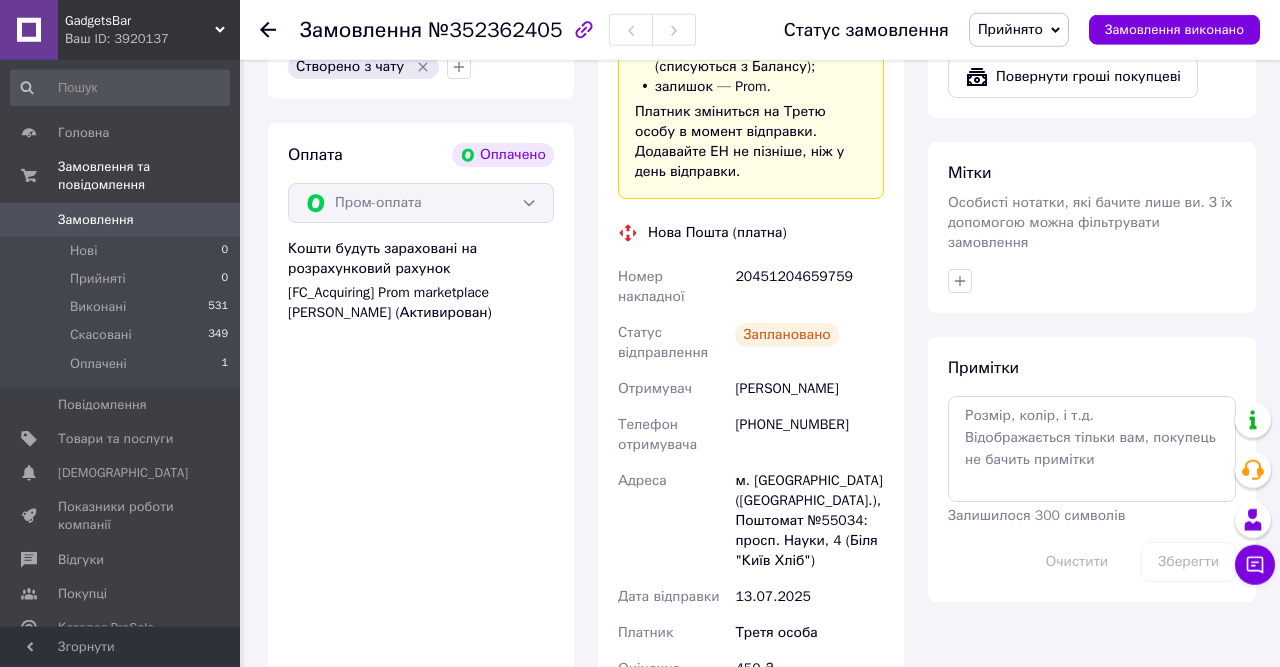 scroll, scrollTop: 936, scrollLeft: 0, axis: vertical 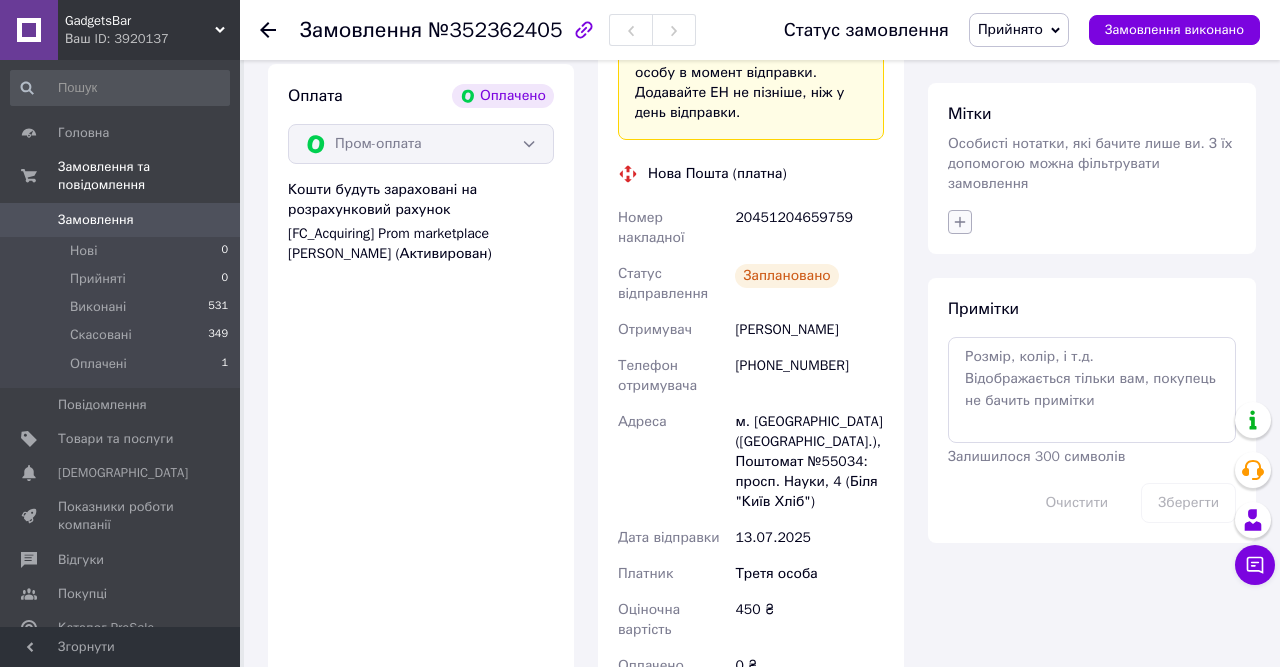 click 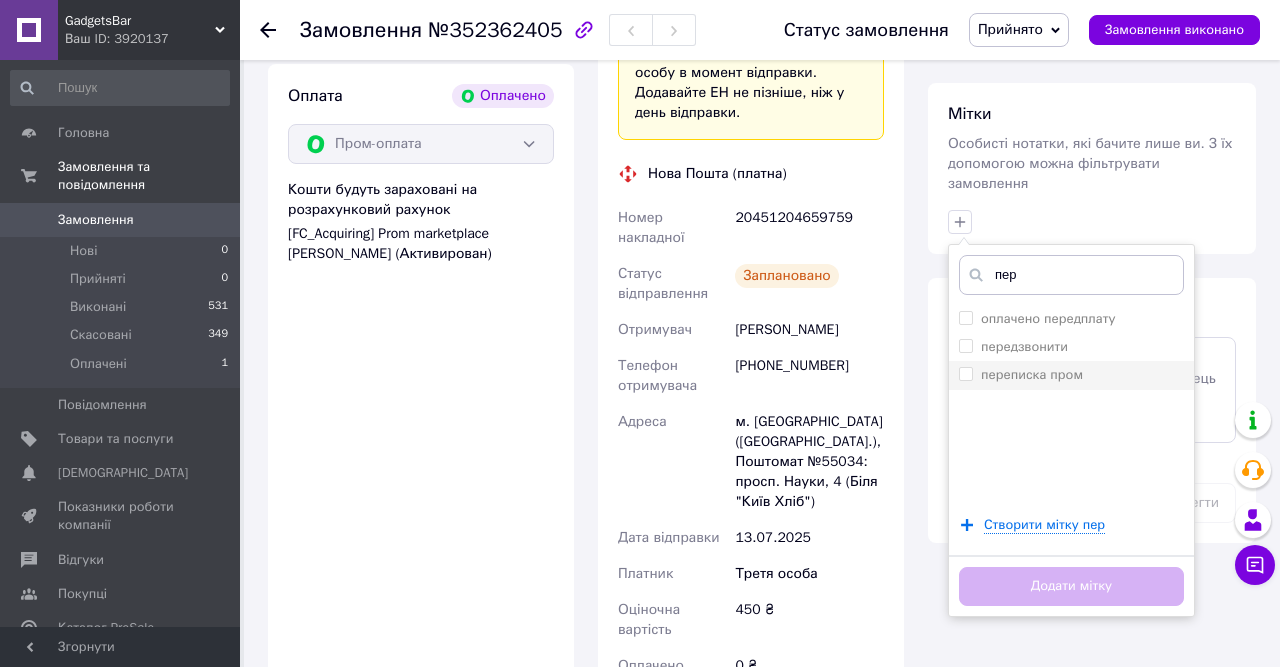 type on "пер" 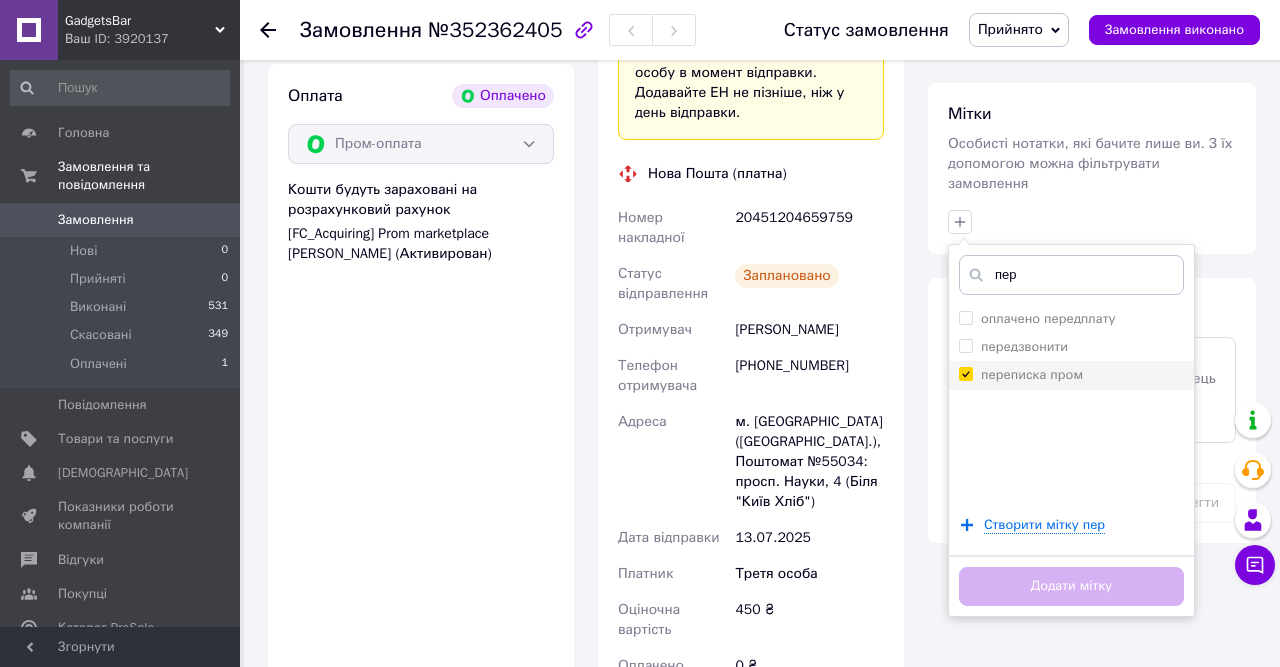 checkbox on "true" 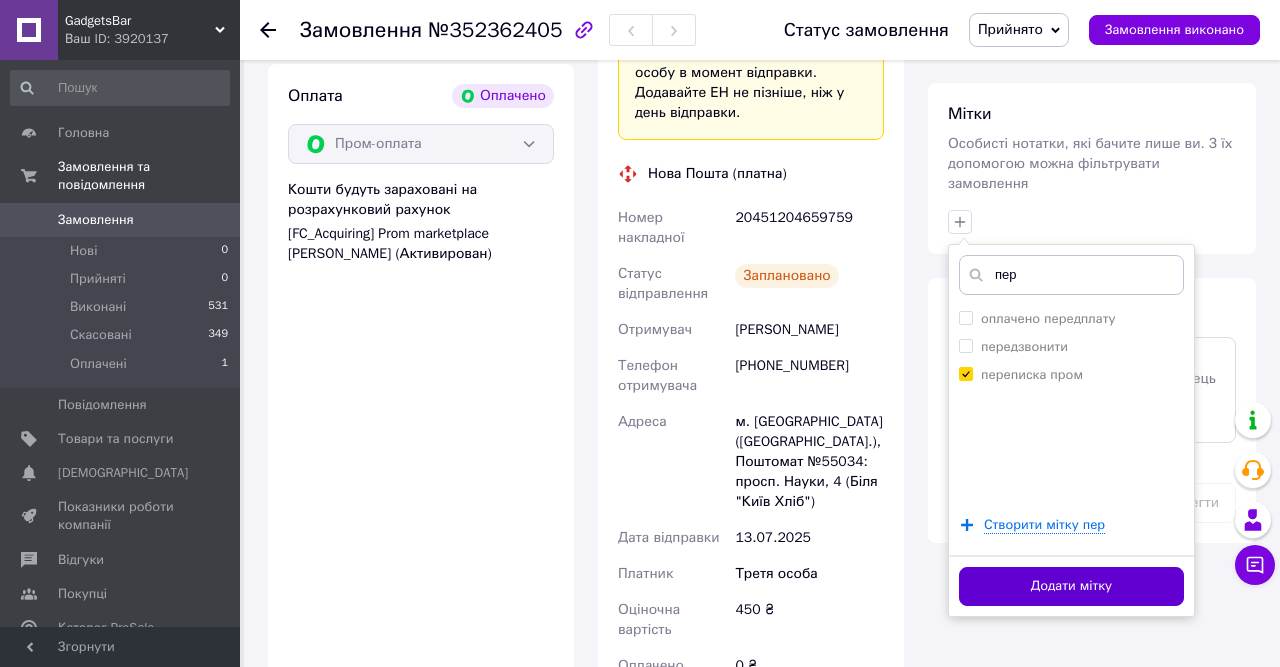 click on "Додати мітку" at bounding box center (1071, 586) 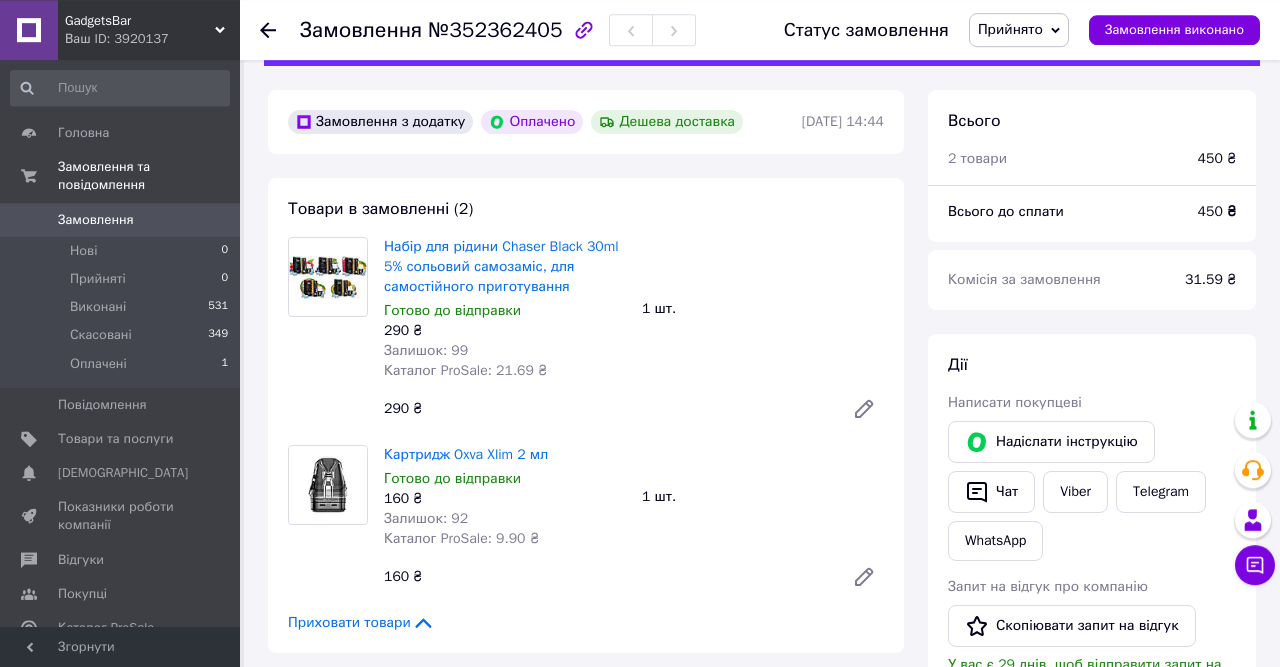 scroll, scrollTop: 104, scrollLeft: 0, axis: vertical 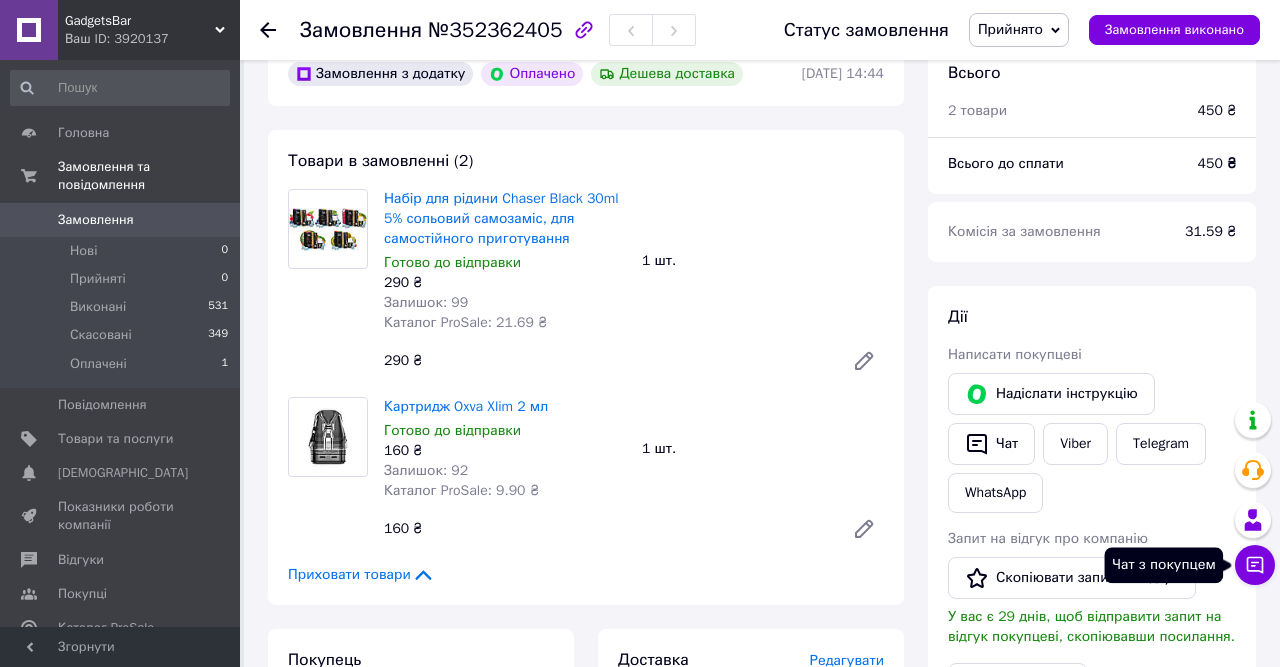 click 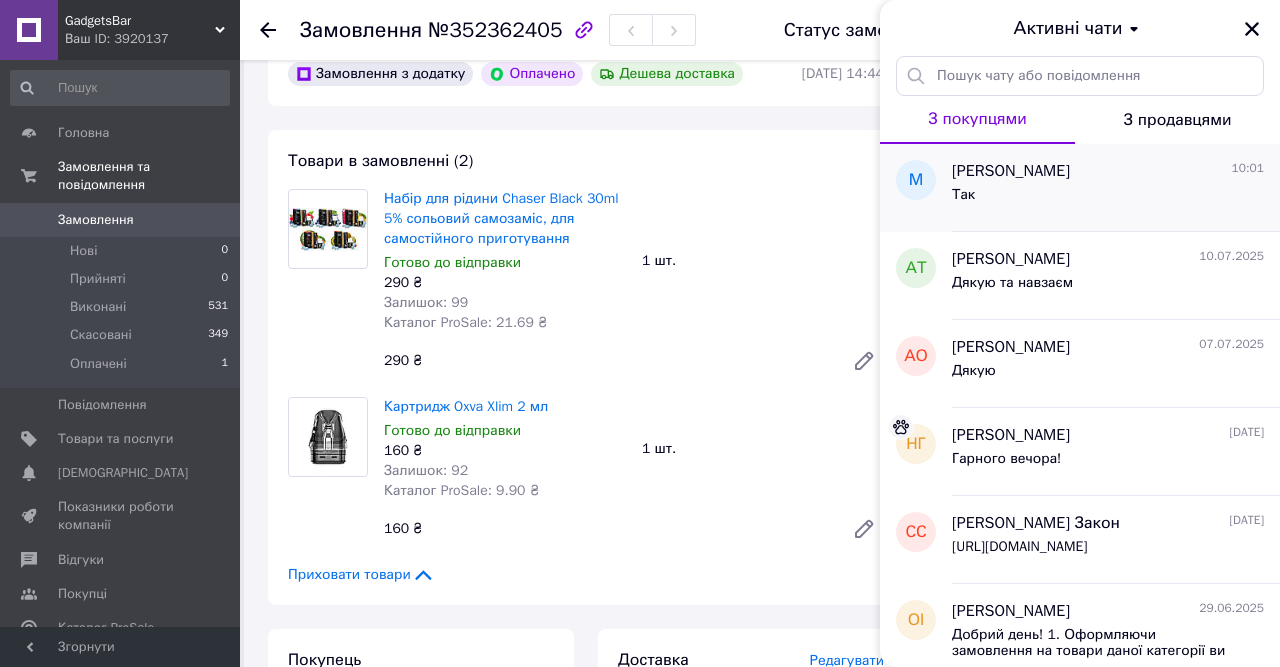 click on "Так" at bounding box center [963, 195] 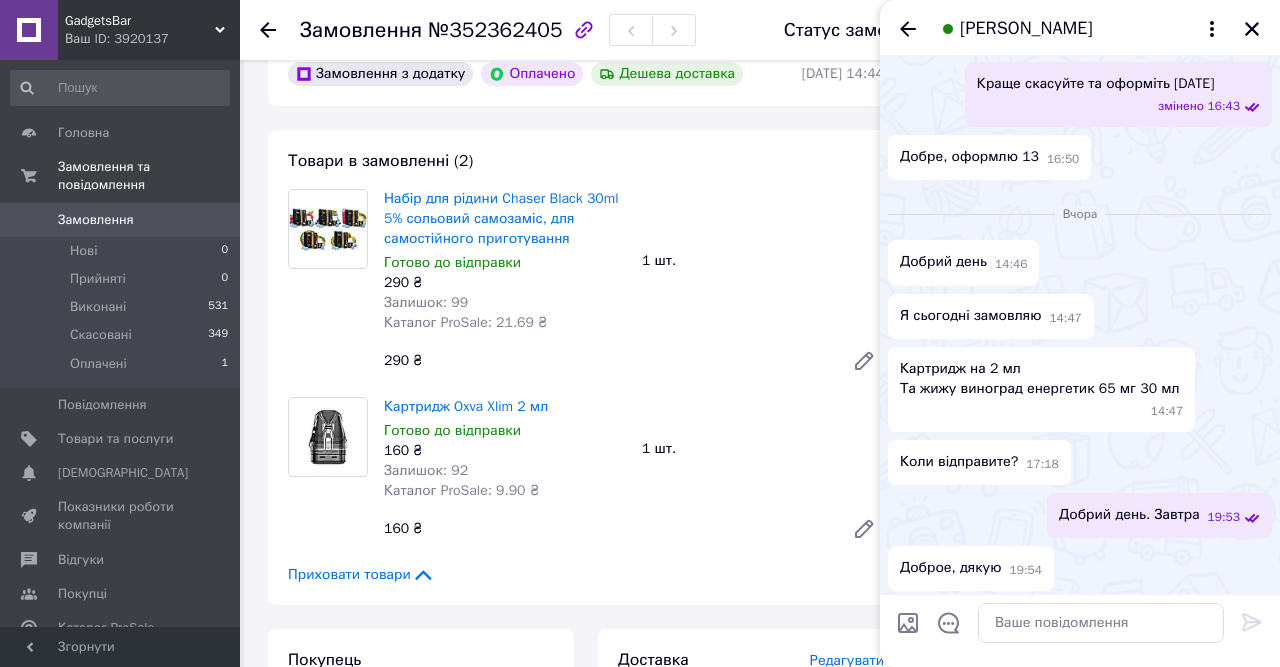 scroll, scrollTop: 3061, scrollLeft: 0, axis: vertical 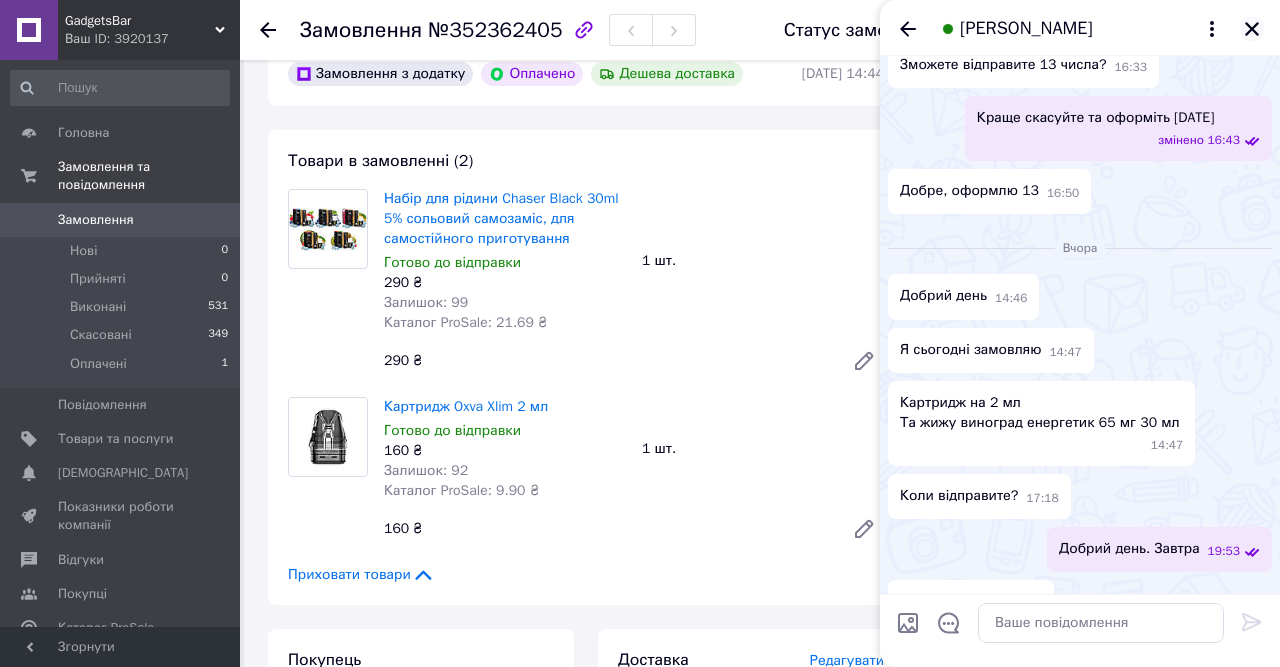 click 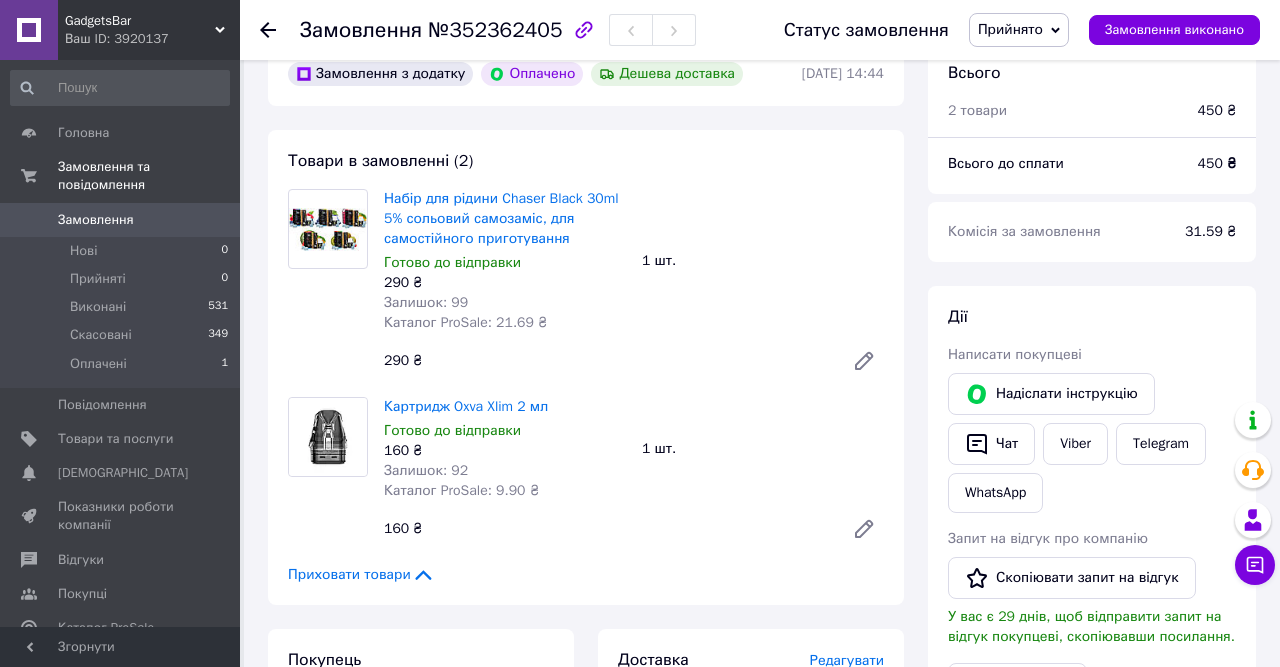 click on "Замовлення" at bounding box center [96, 220] 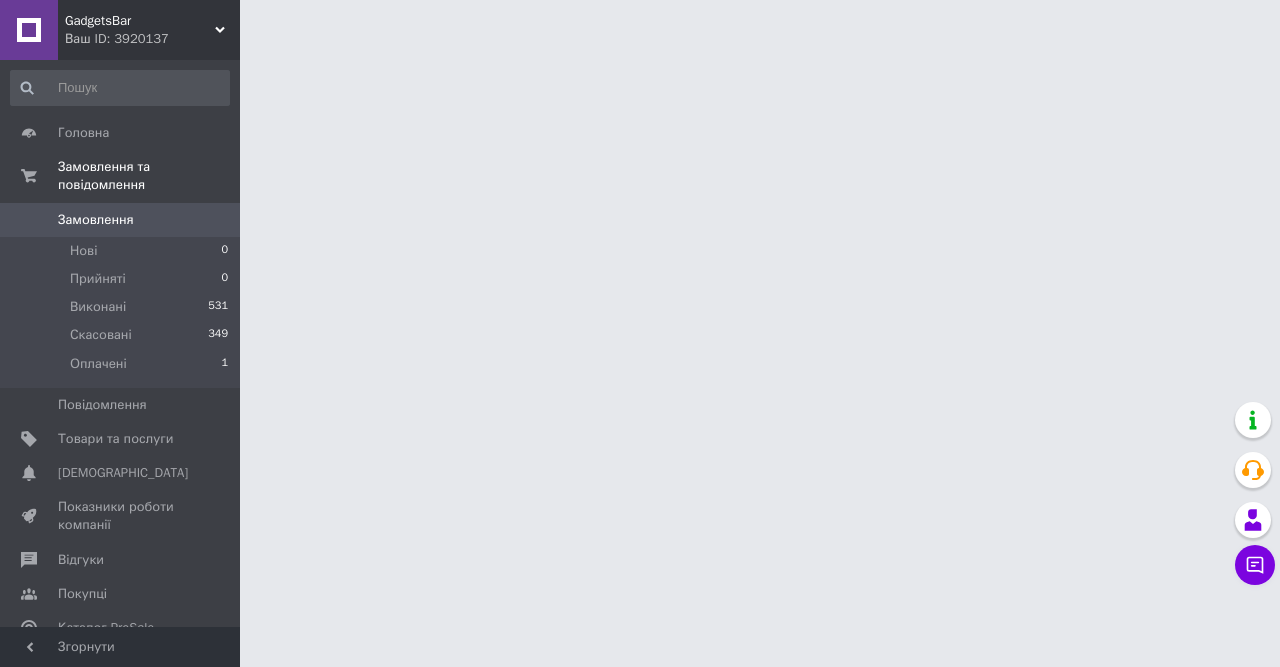scroll, scrollTop: 0, scrollLeft: 0, axis: both 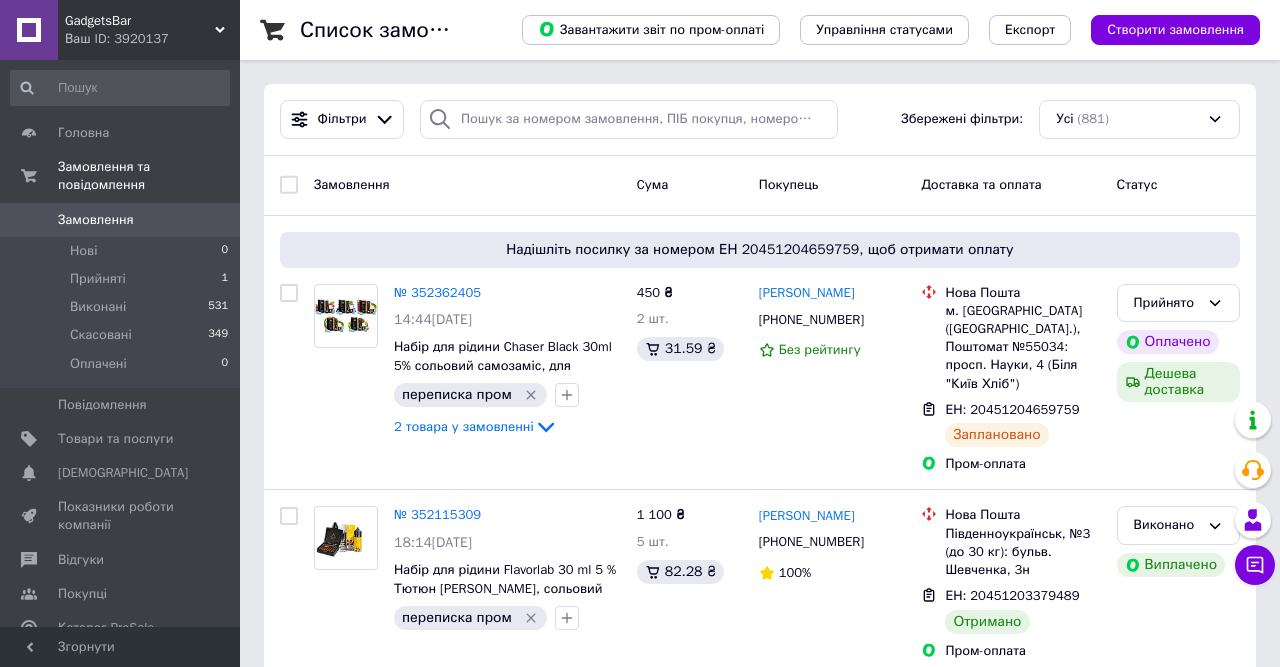 click on "Замовлення 0" at bounding box center (120, 220) 